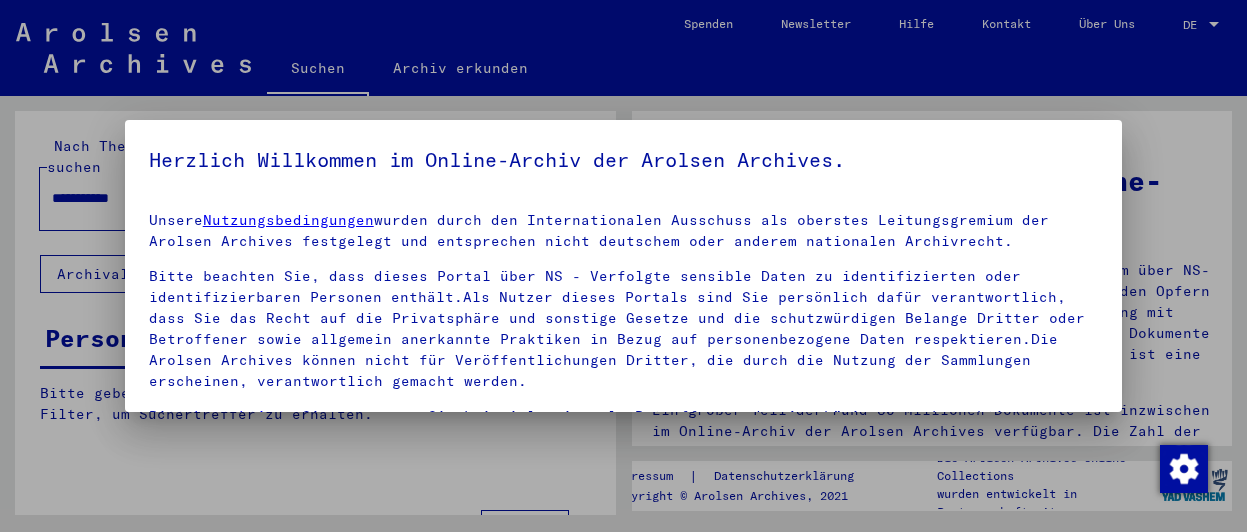 scroll, scrollTop: 0, scrollLeft: 0, axis: both 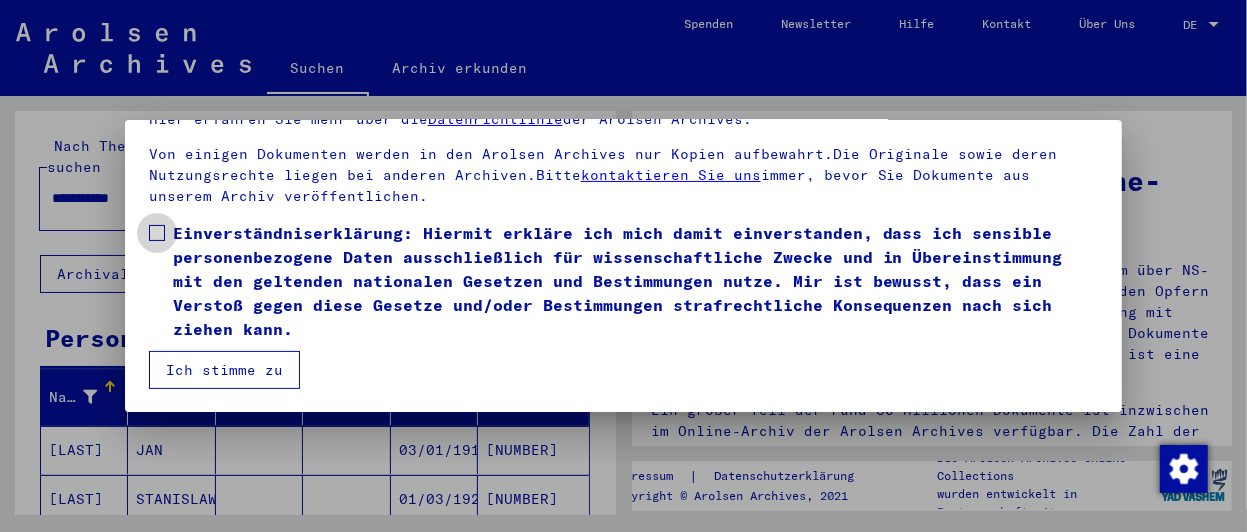 click at bounding box center [157, 233] 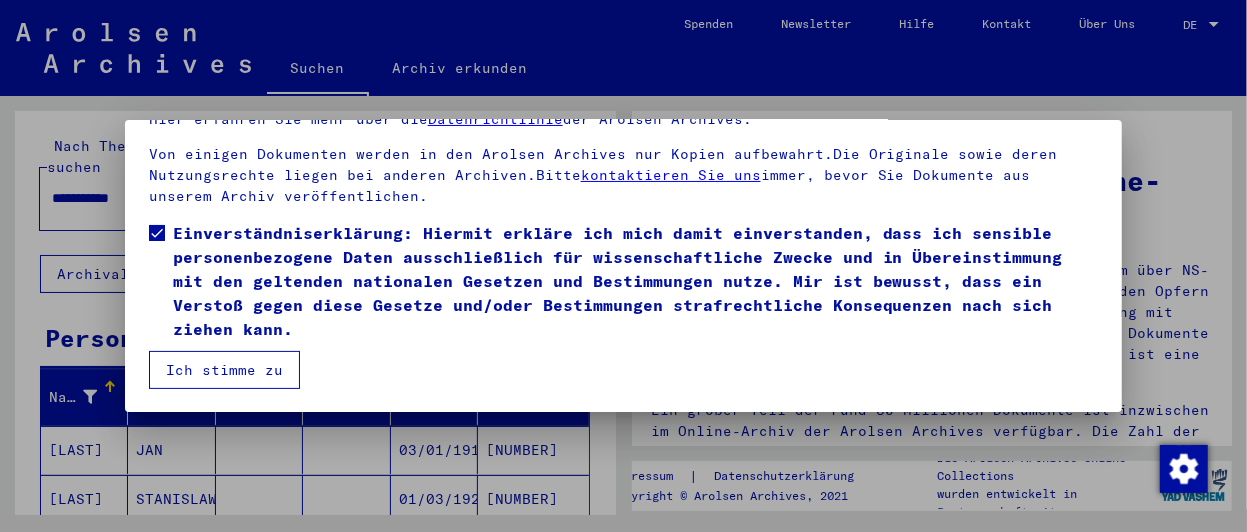 click on "Ich stimme zu" at bounding box center [224, 370] 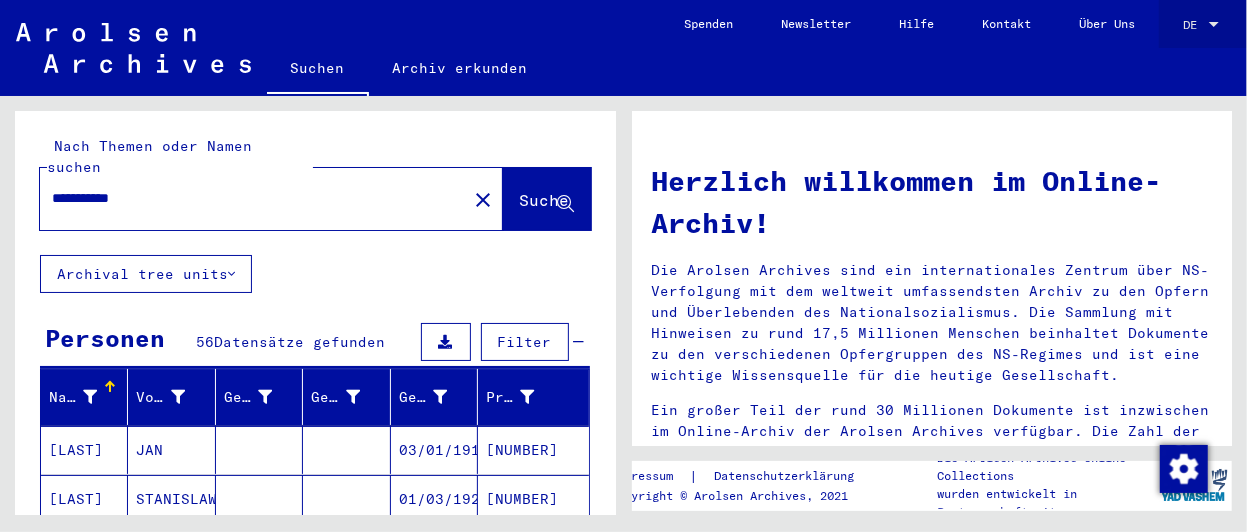 click at bounding box center (1214, 24) 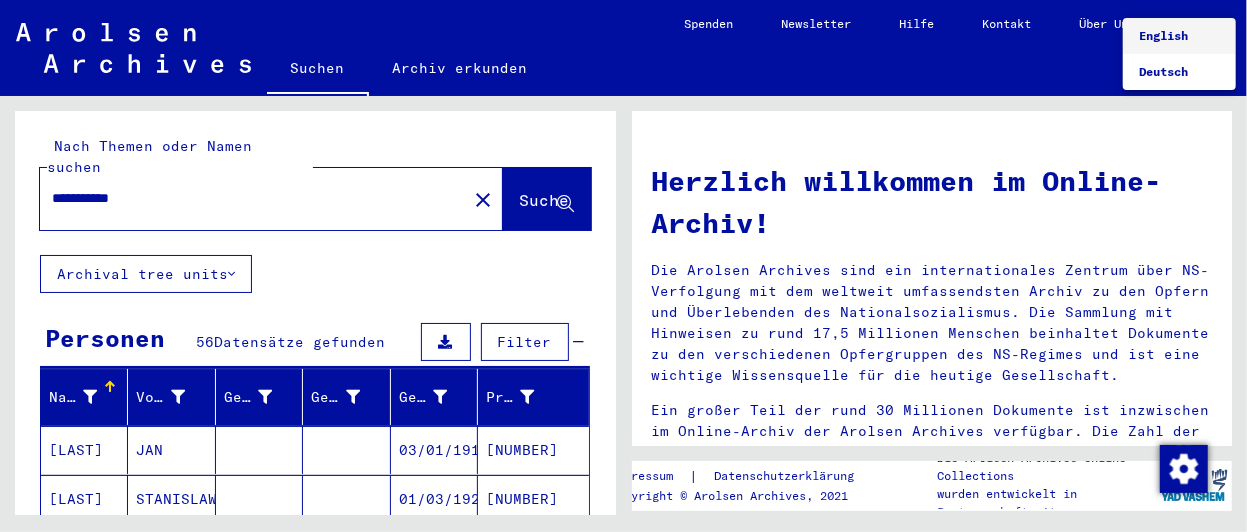 click at bounding box center (623, 266) 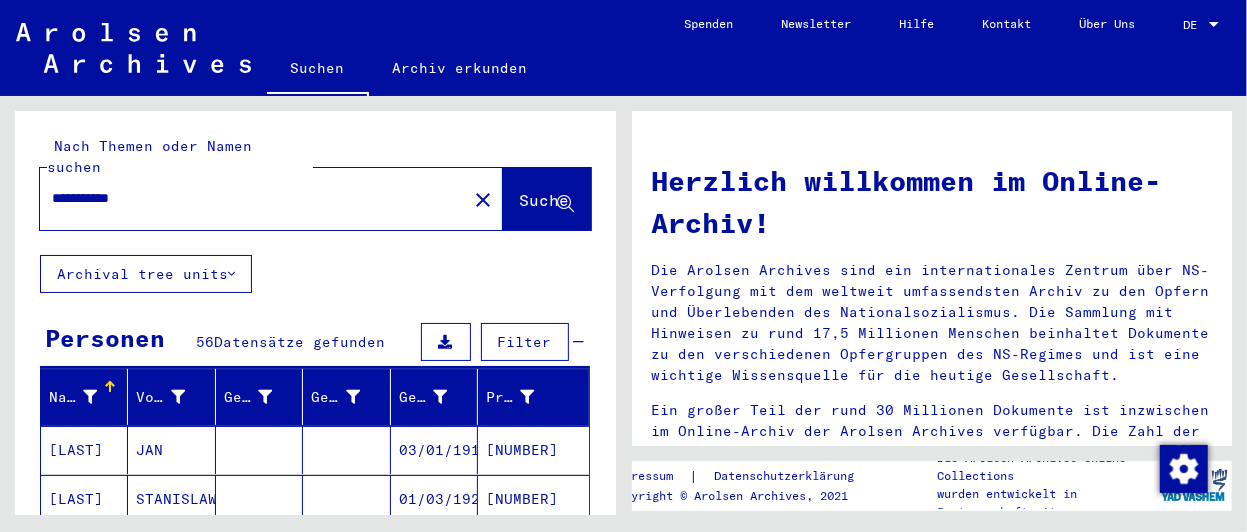 click on "03/01/1910" at bounding box center [434, 499] 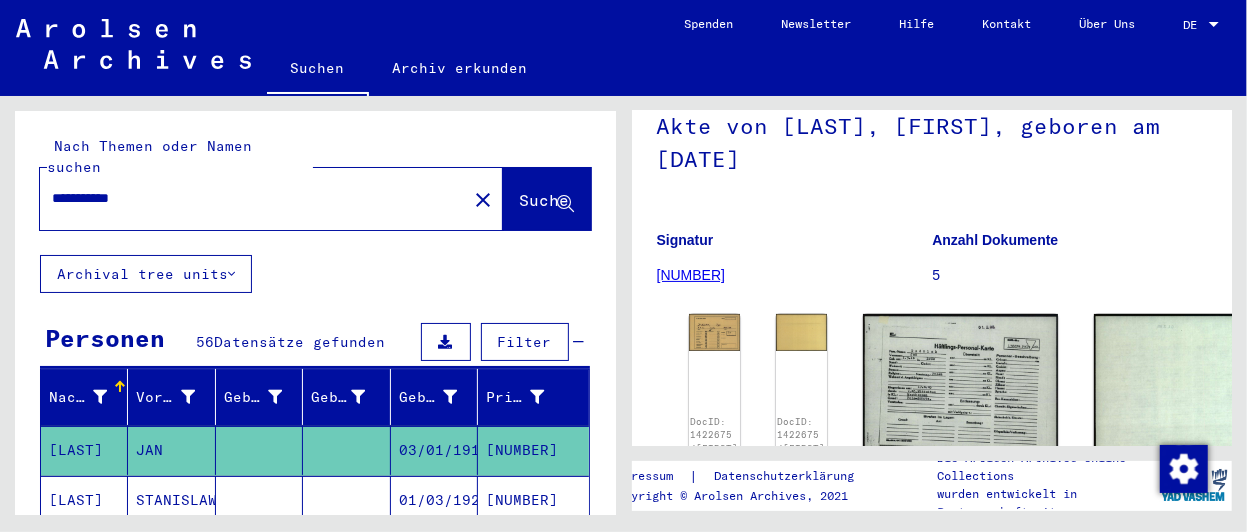 scroll, scrollTop: 208, scrollLeft: 0, axis: vertical 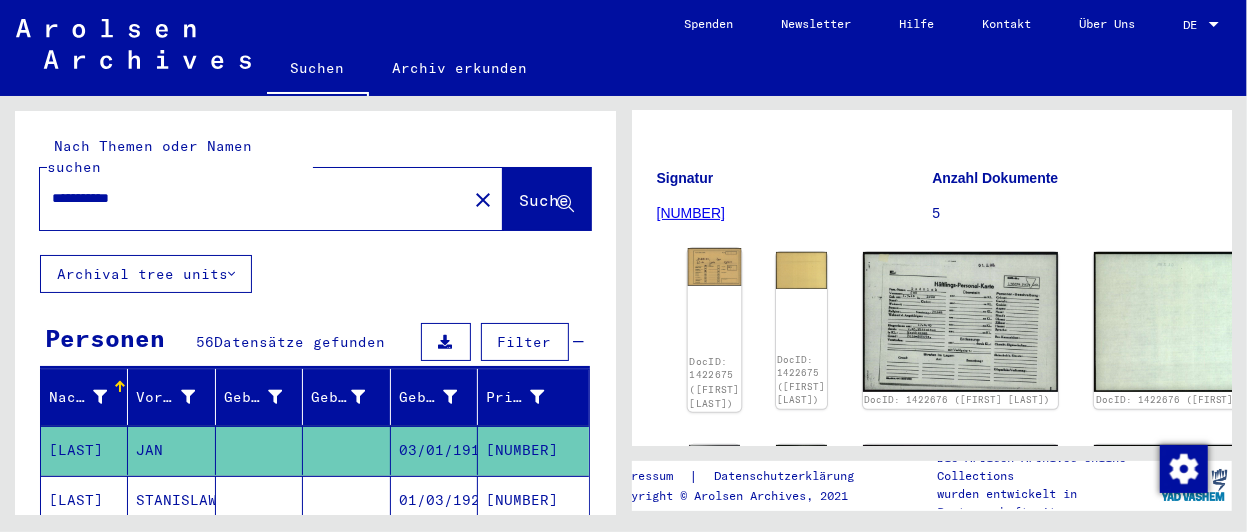 click 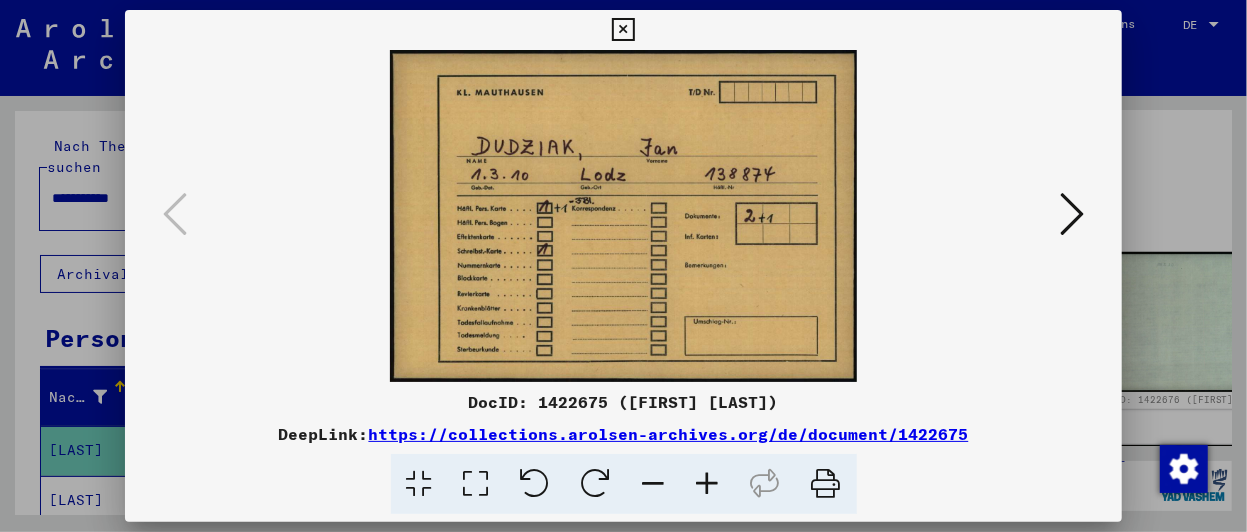 click at bounding box center [1072, 214] 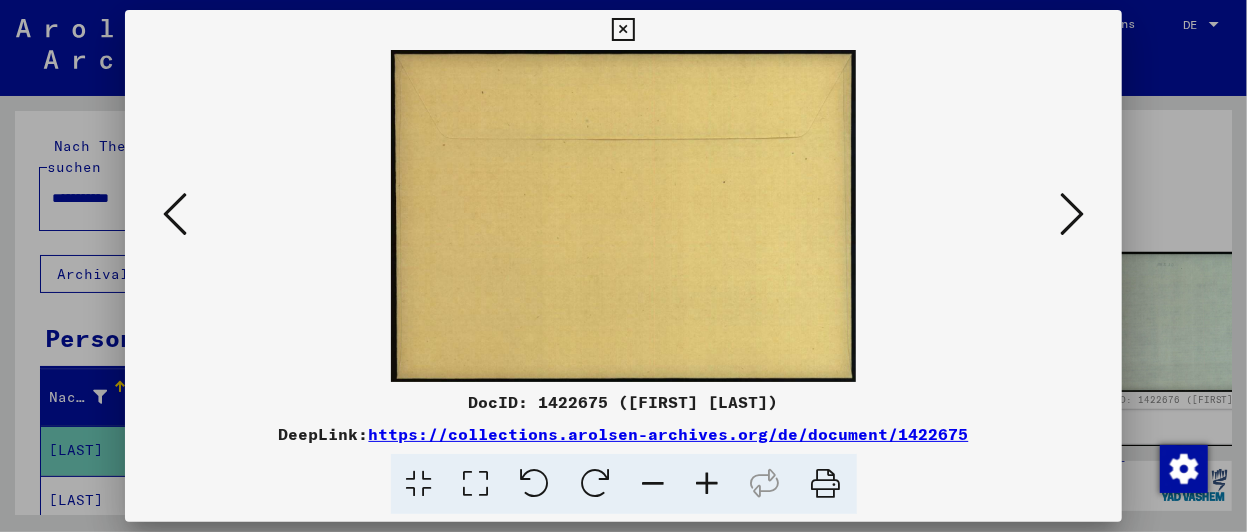 click at bounding box center [1072, 214] 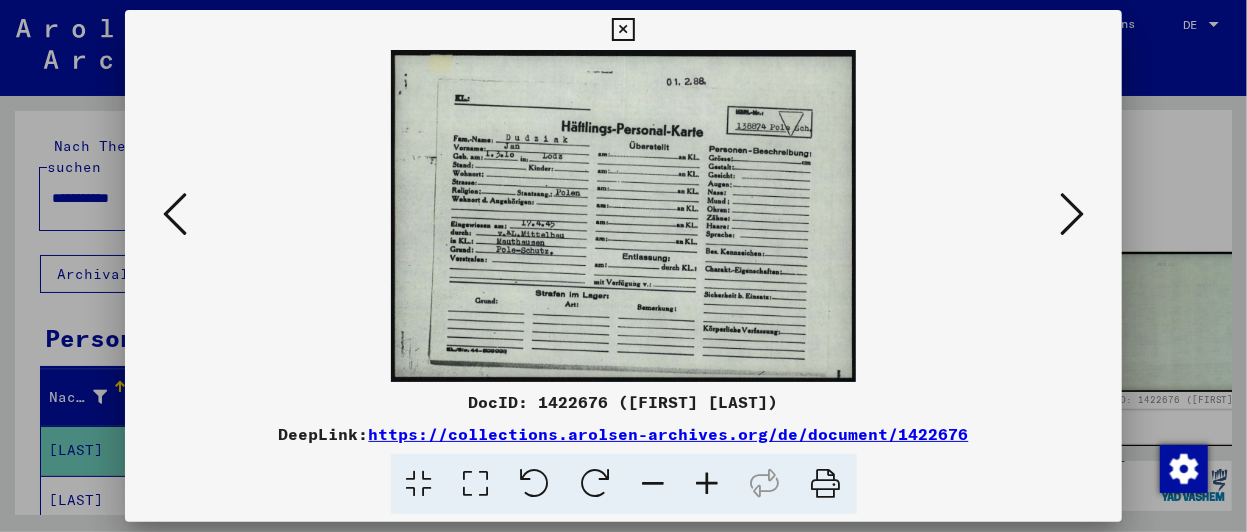 click at bounding box center [1072, 214] 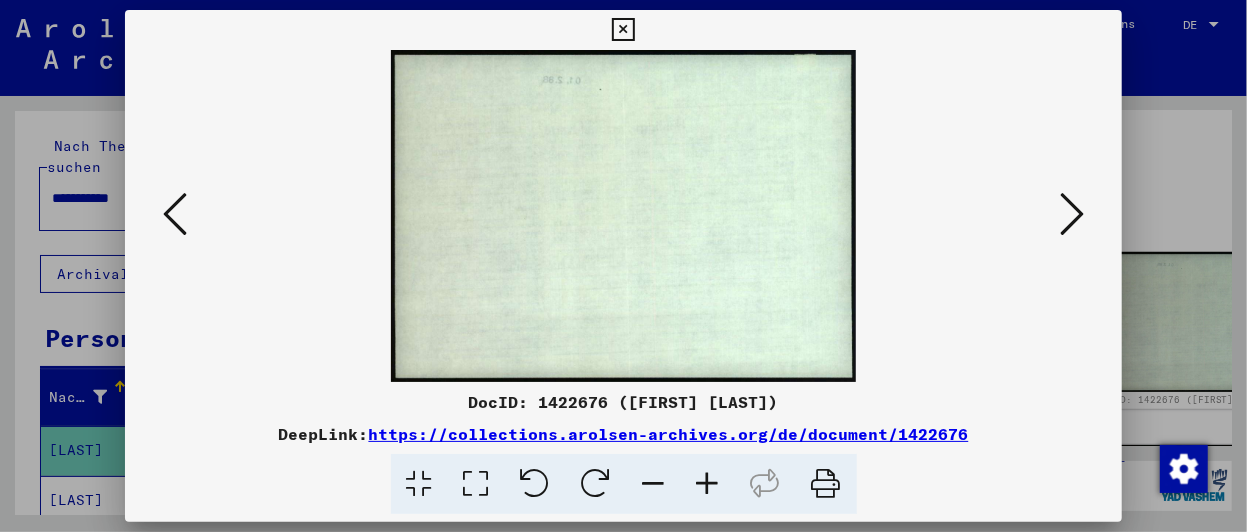 click at bounding box center (1072, 214) 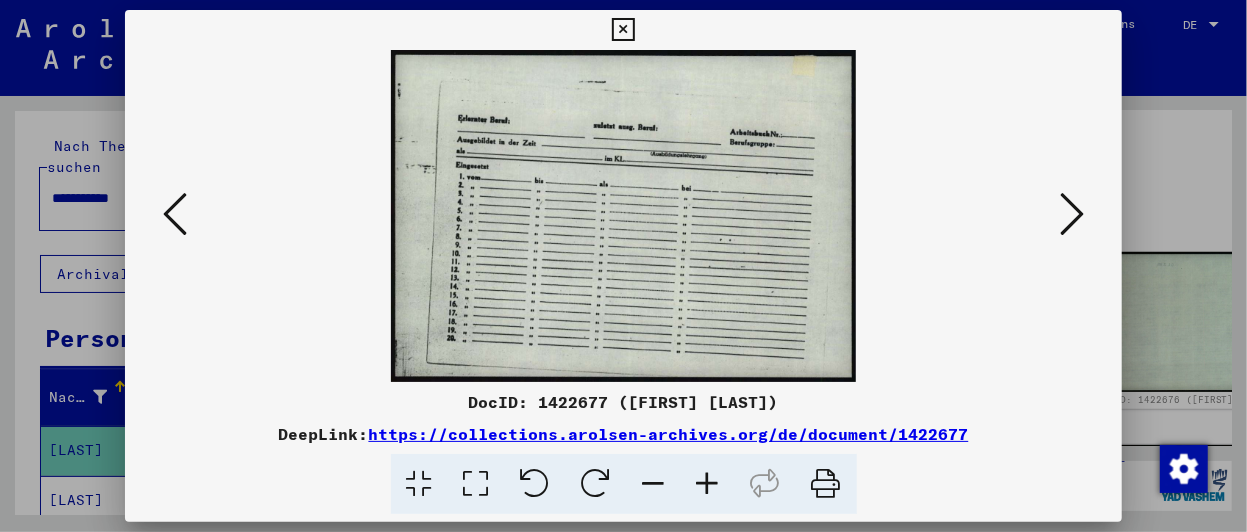 click at bounding box center [1072, 214] 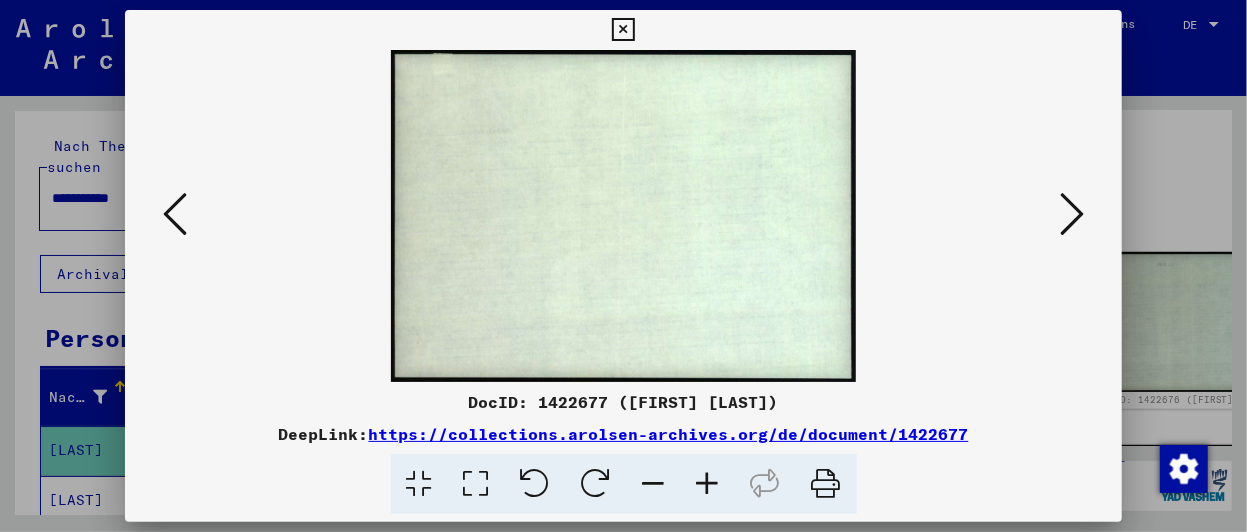 click at bounding box center (1072, 214) 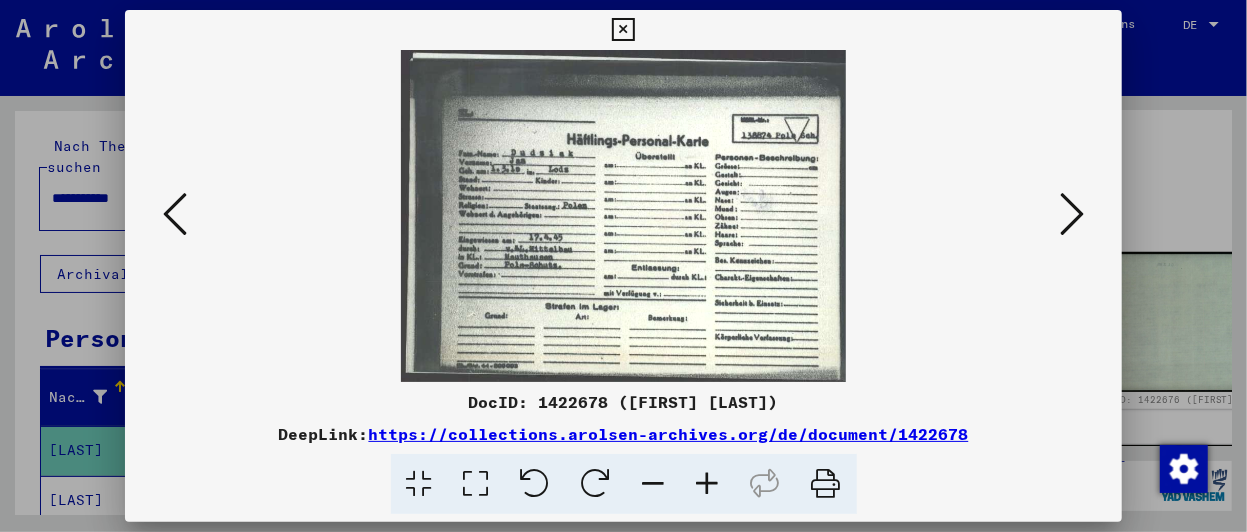 click at bounding box center [1072, 214] 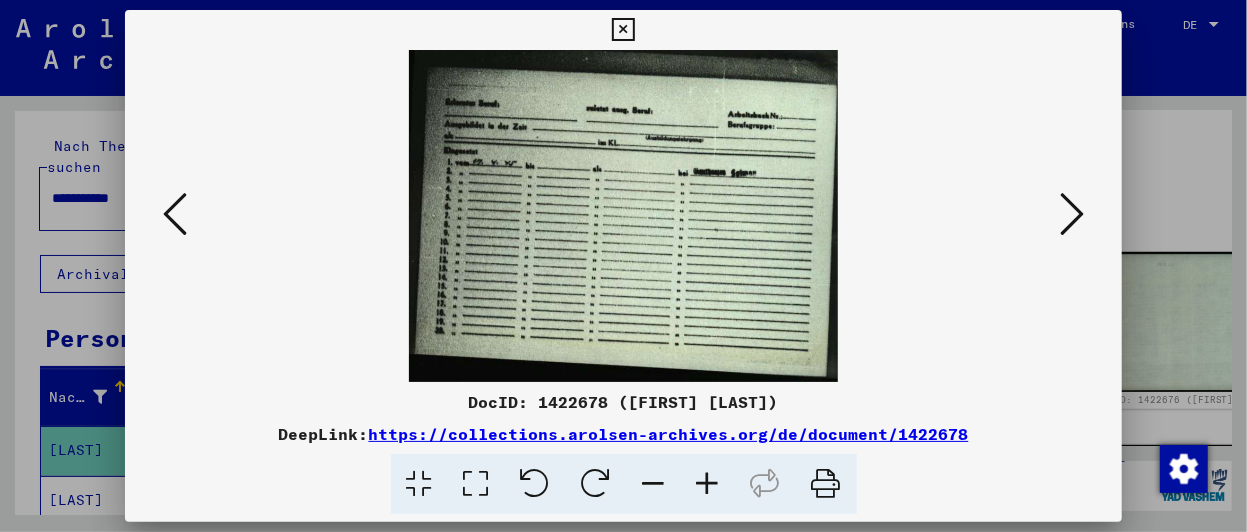 click at bounding box center [1072, 214] 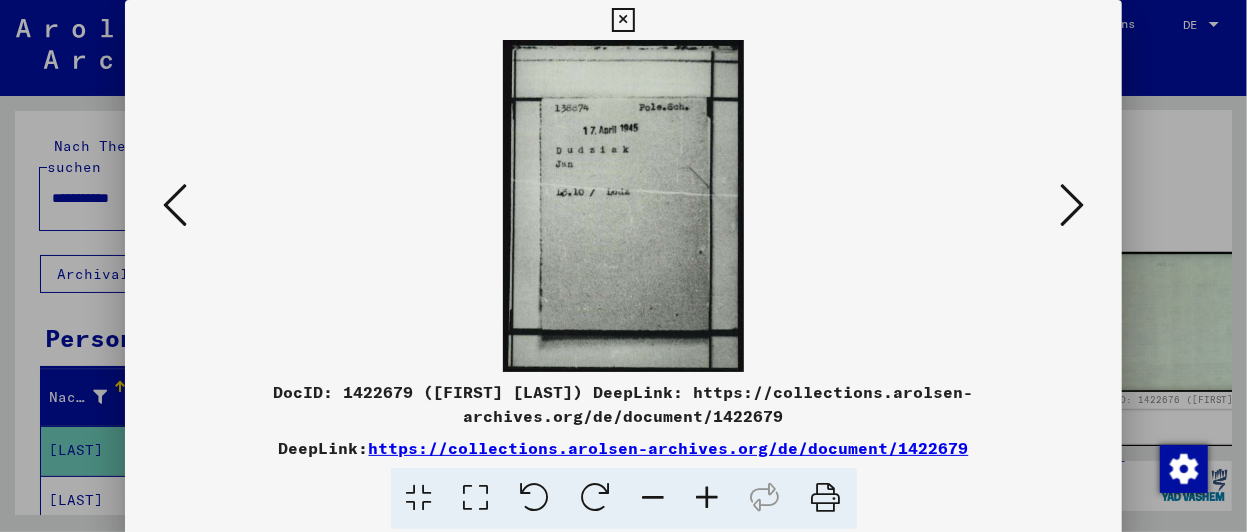 click at bounding box center [1072, 205] 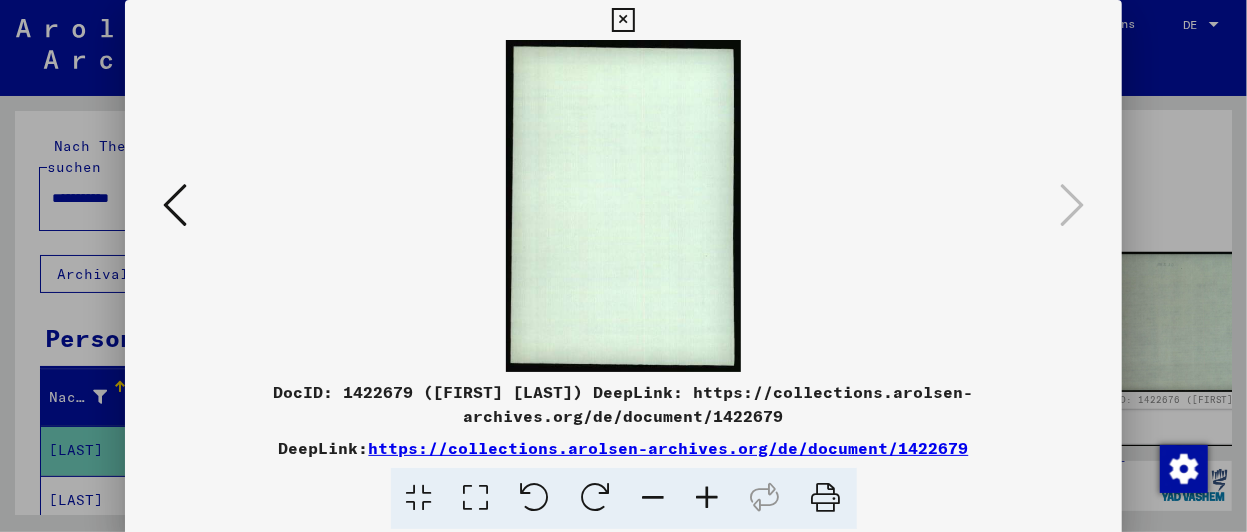 click at bounding box center [623, 20] 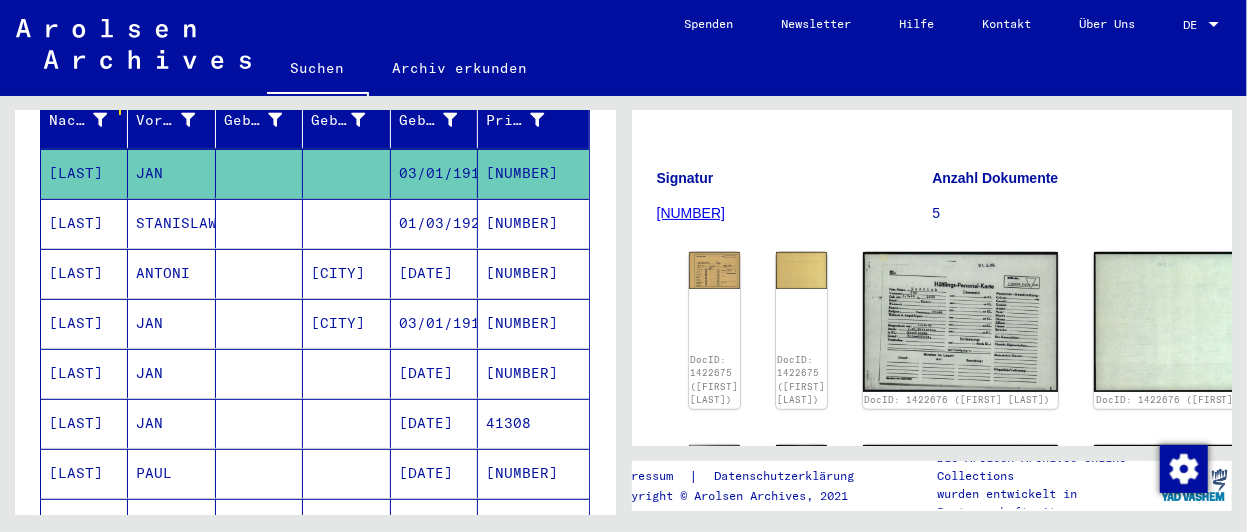 scroll, scrollTop: 208, scrollLeft: 0, axis: vertical 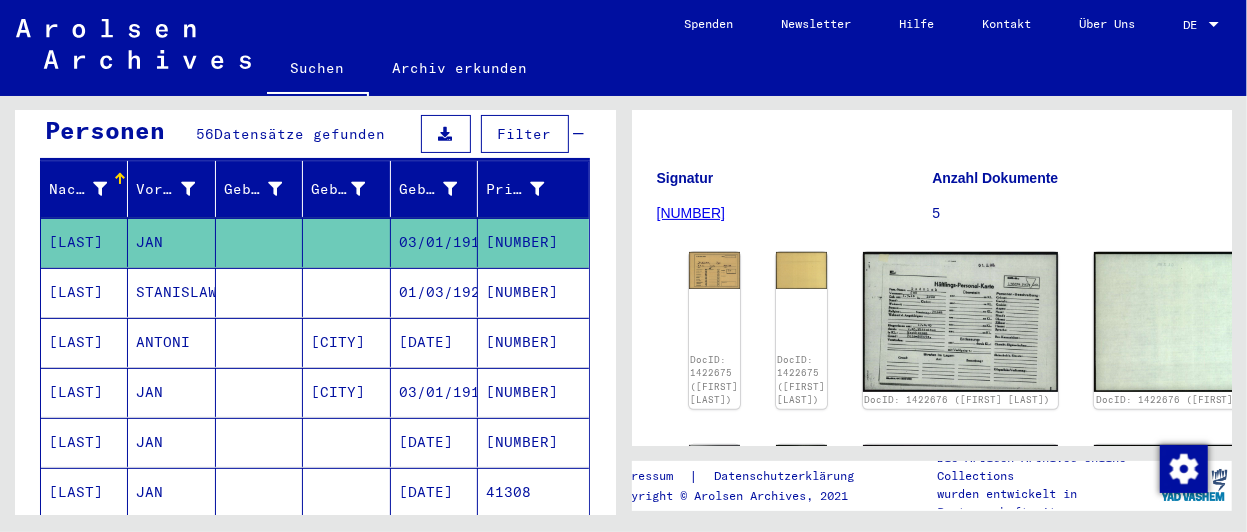 click on "[DATE]" at bounding box center [434, 392] 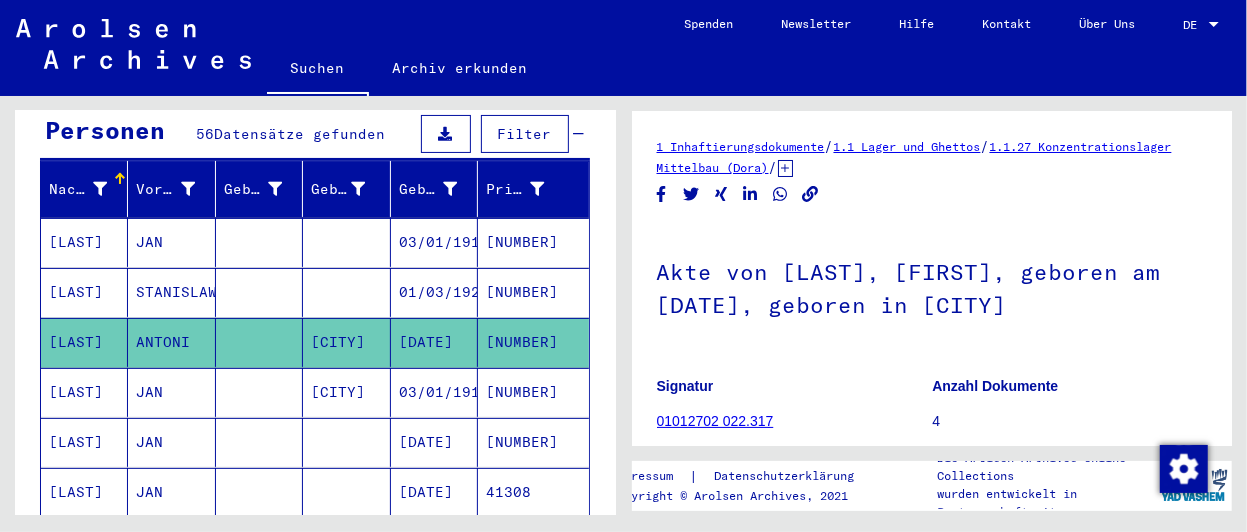 click on "03/01/1910" at bounding box center [434, 442] 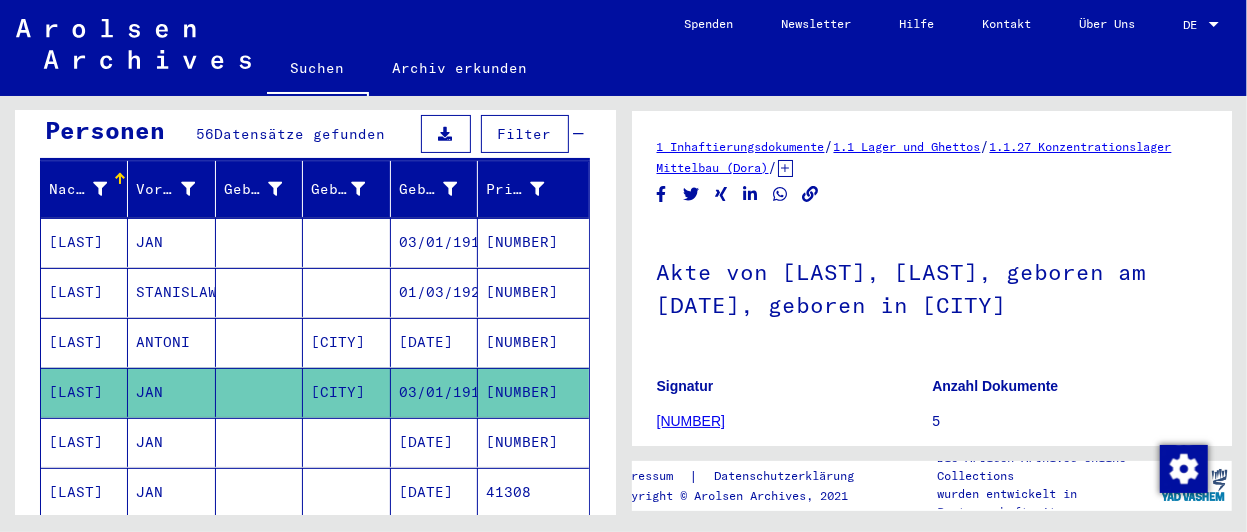 click on "[DATE]" at bounding box center [434, 492] 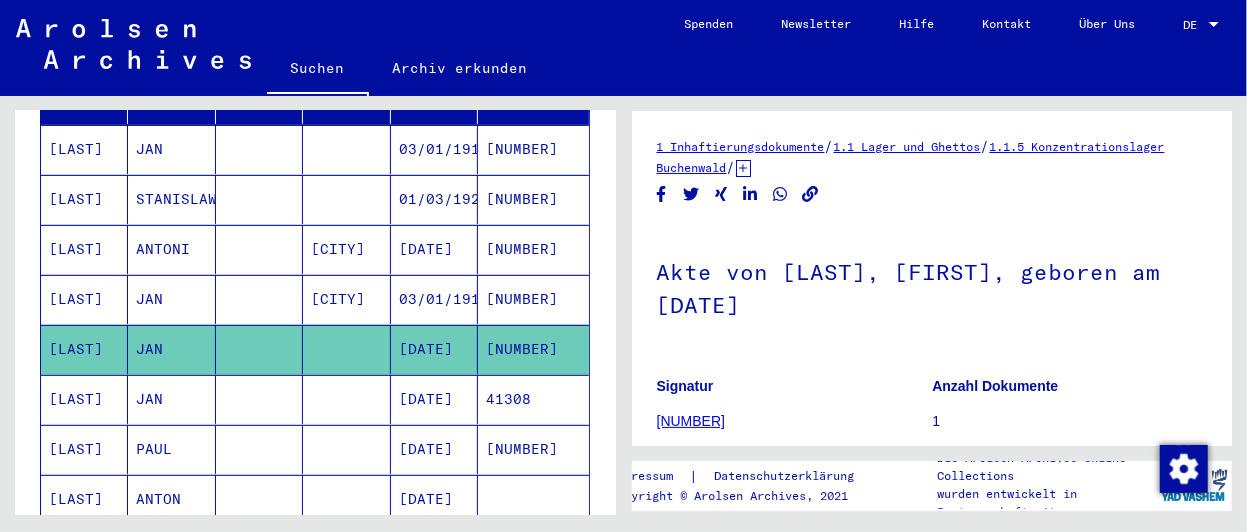 scroll, scrollTop: 312, scrollLeft: 0, axis: vertical 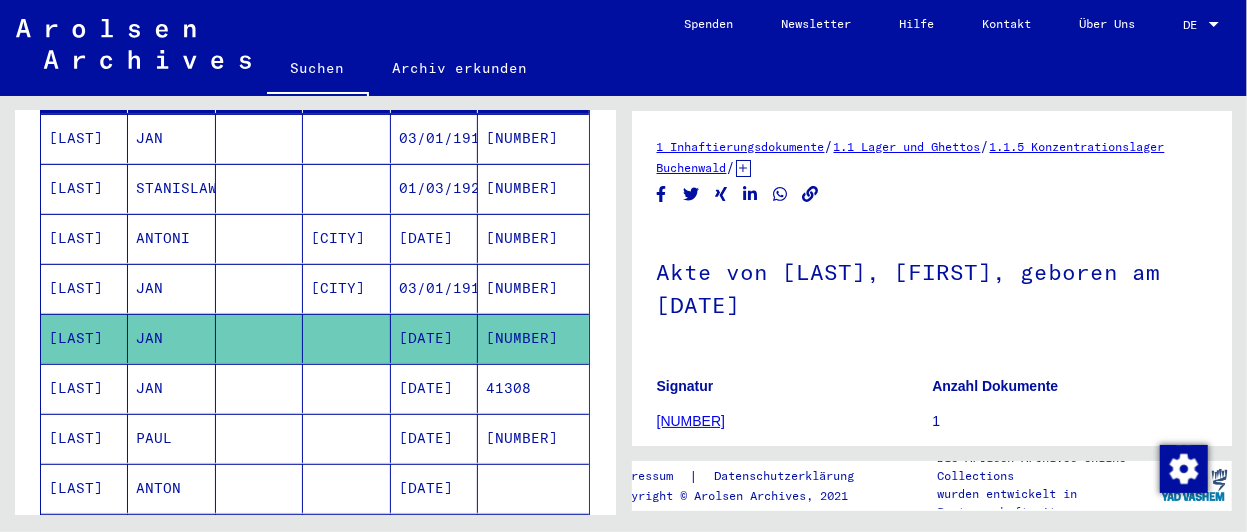 click on "[DATE]" at bounding box center (434, 438) 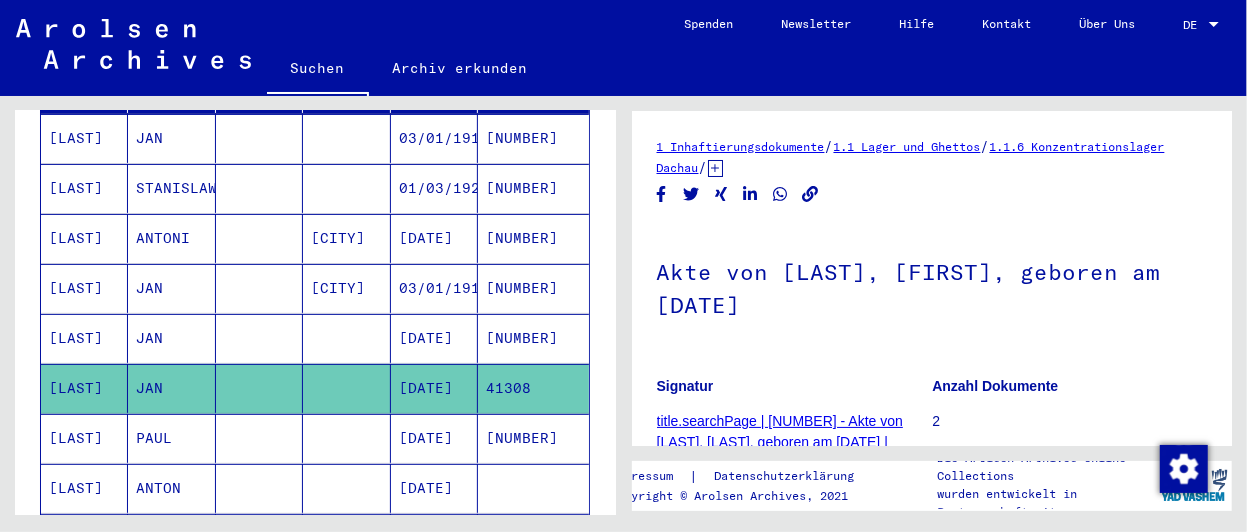 click on "[DATE]" at bounding box center (434, 488) 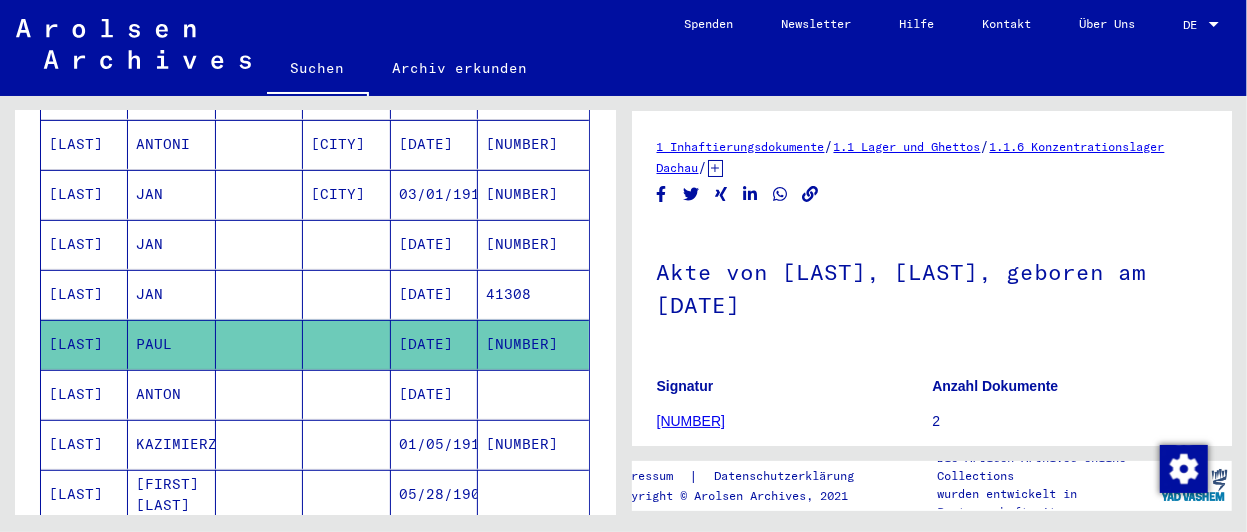 scroll, scrollTop: 416, scrollLeft: 0, axis: vertical 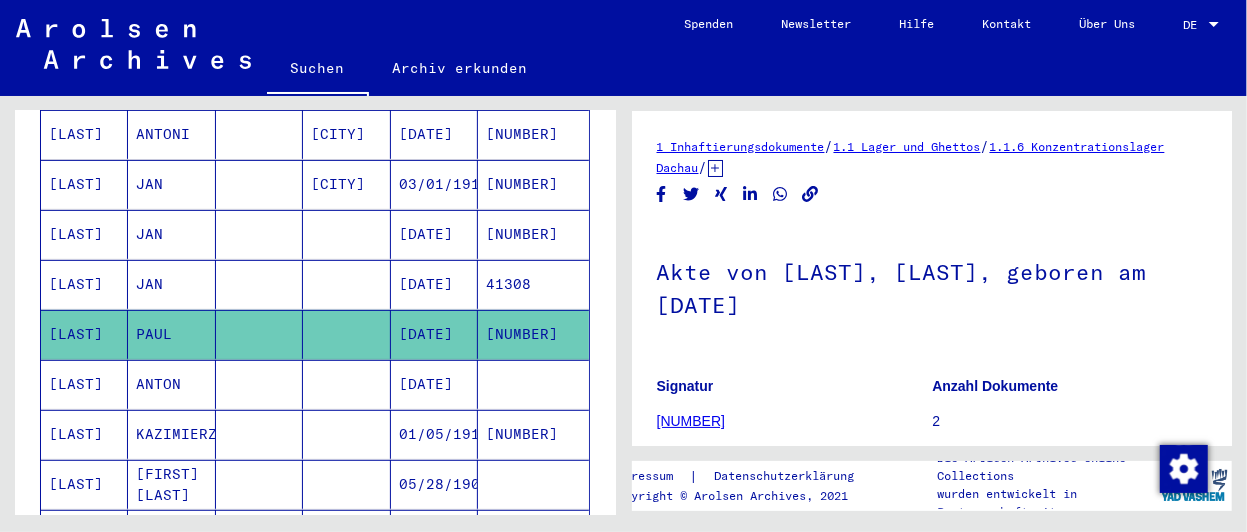 click on "[DATE]" at bounding box center [434, 434] 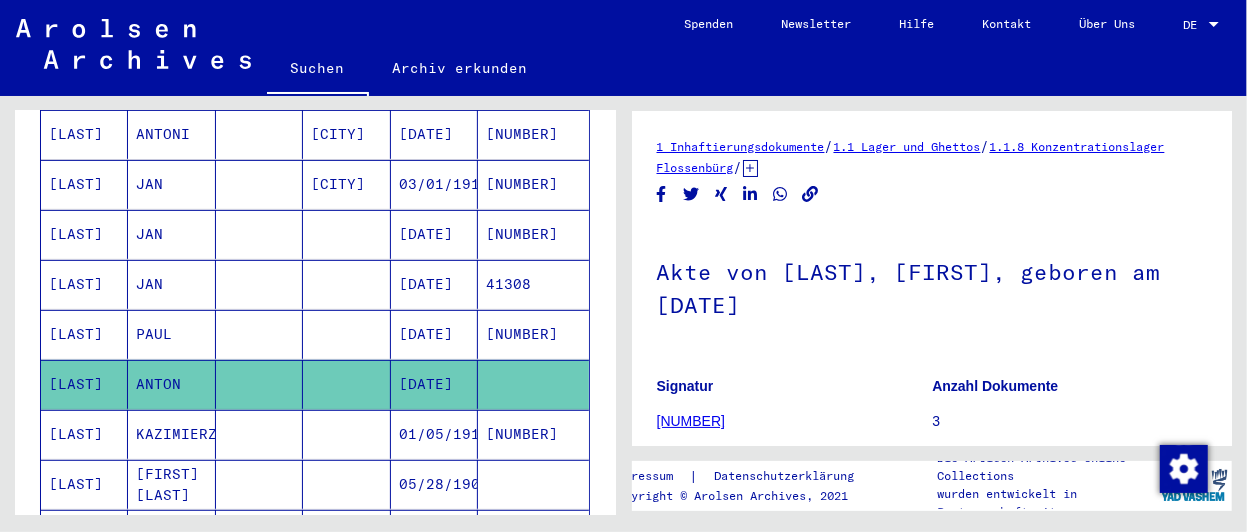click on "01/05/1918" at bounding box center [434, 484] 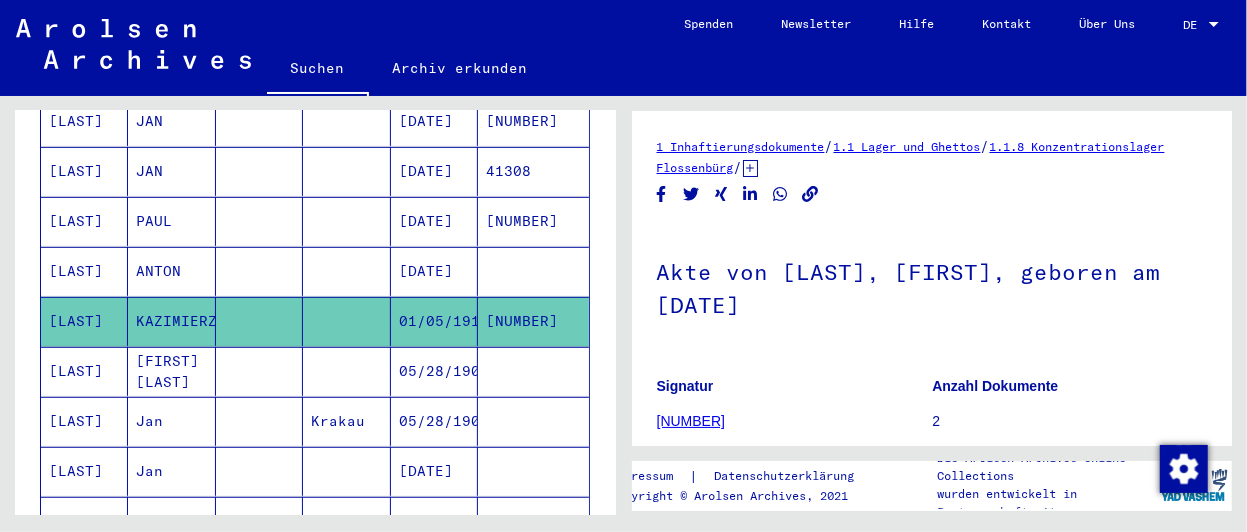 scroll, scrollTop: 624, scrollLeft: 0, axis: vertical 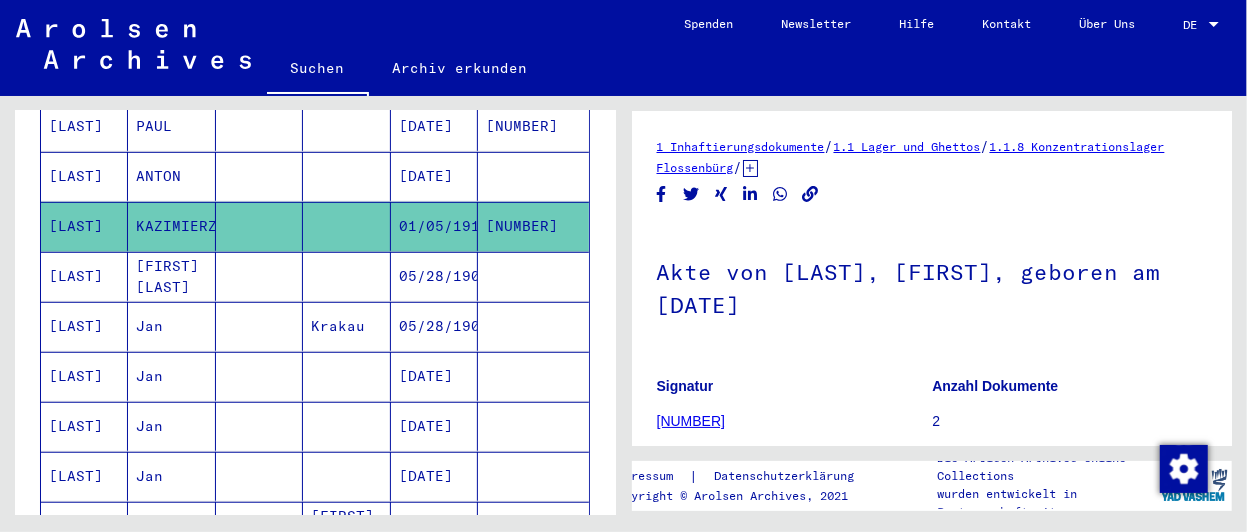 click at bounding box center [346, 326] 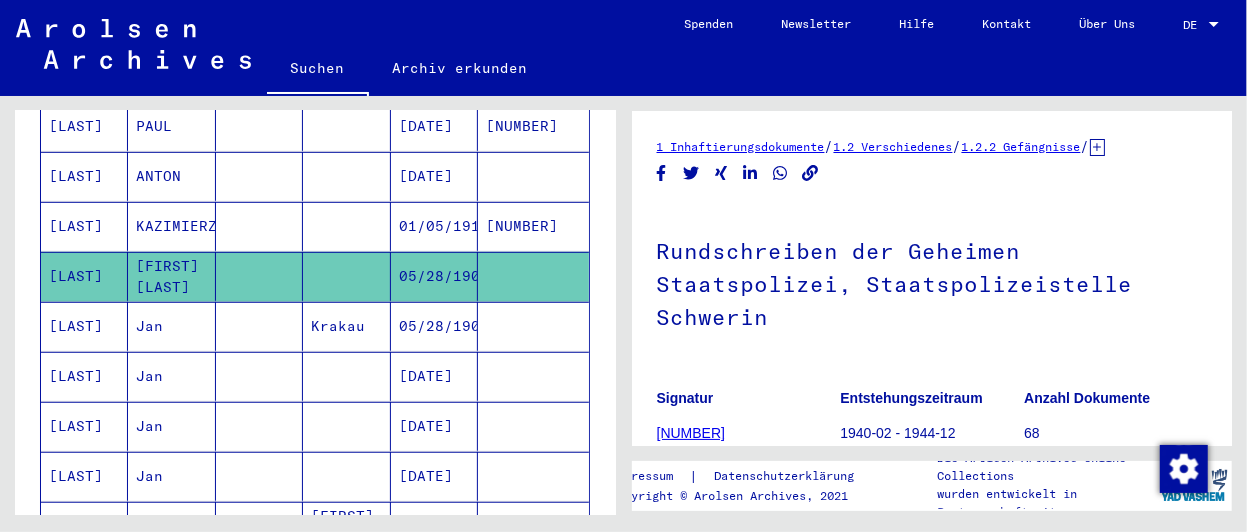 click on "Krakau" at bounding box center [346, 376] 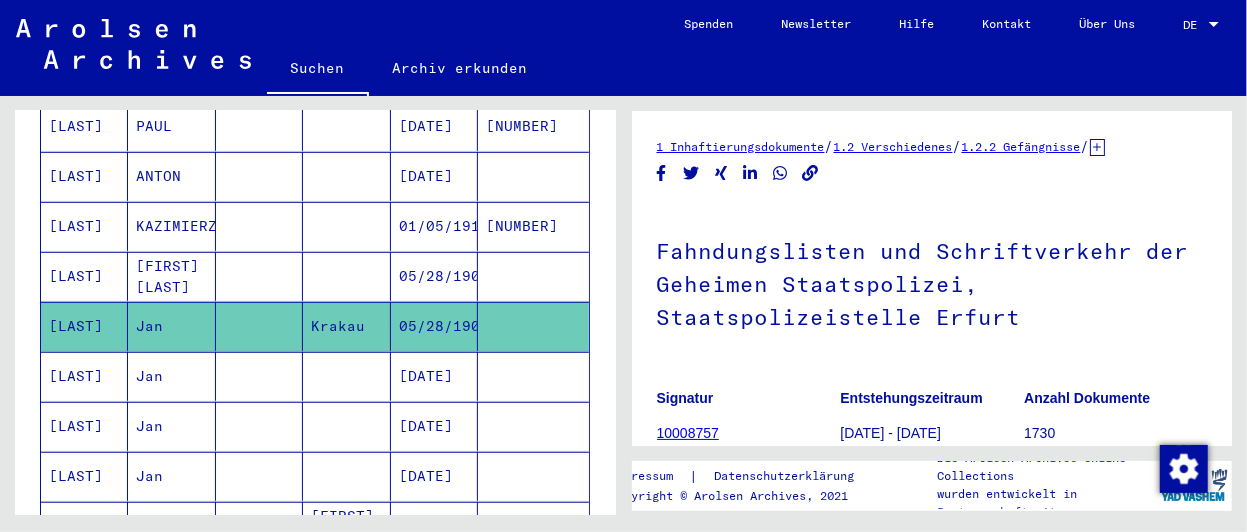 click on "Krakau" 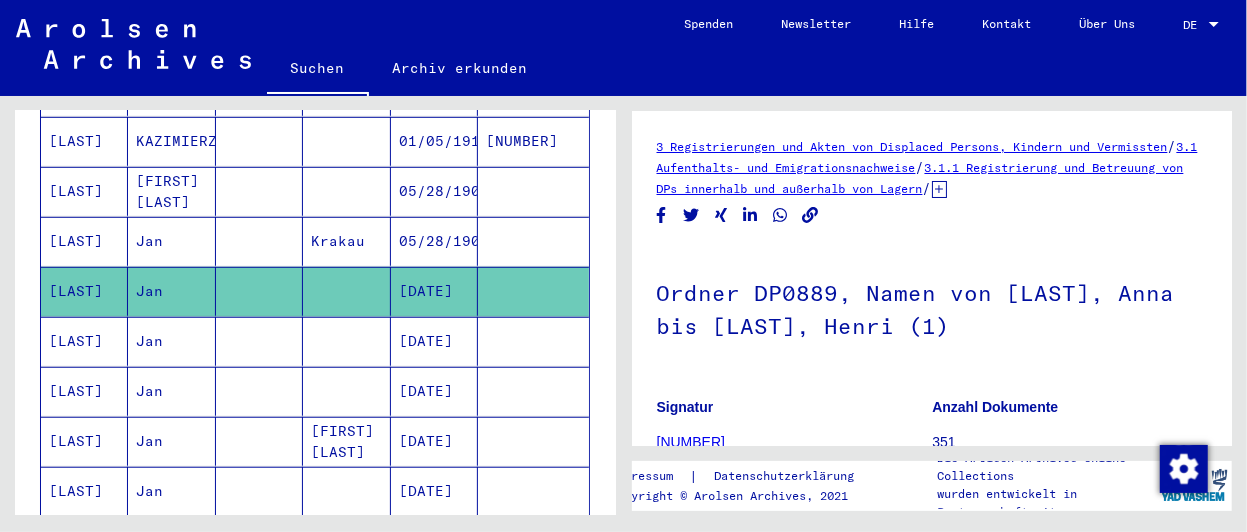 scroll, scrollTop: 728, scrollLeft: 0, axis: vertical 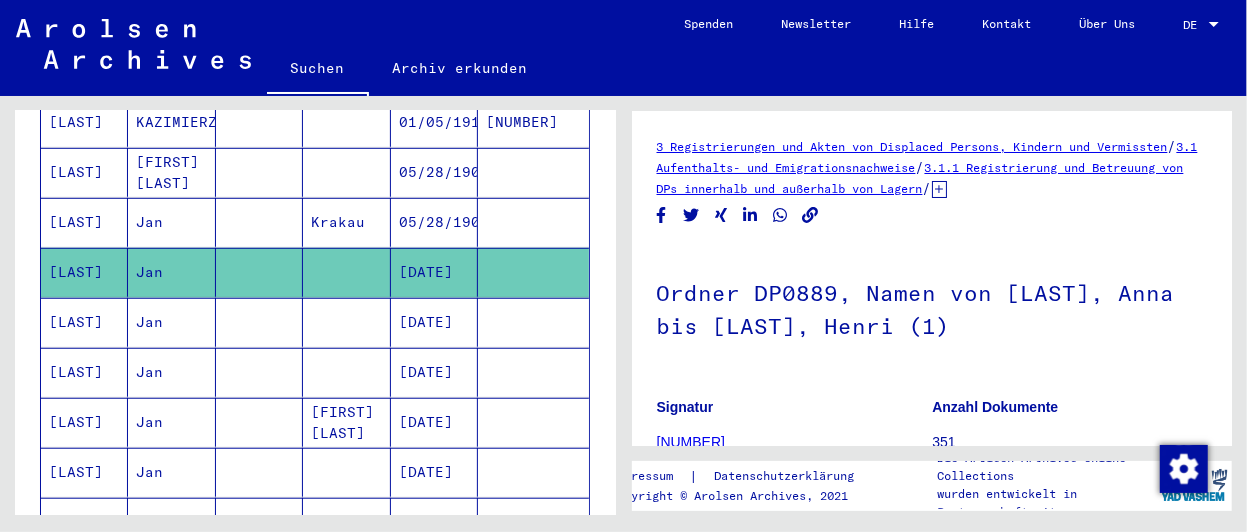 click at bounding box center [259, 372] 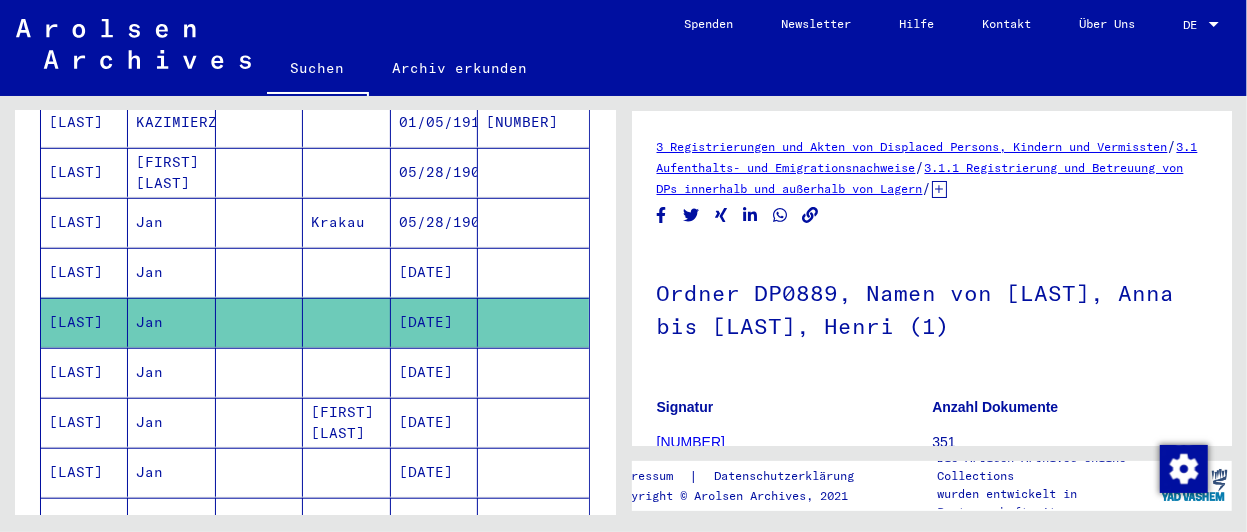 click on "Jan" at bounding box center (171, 422) 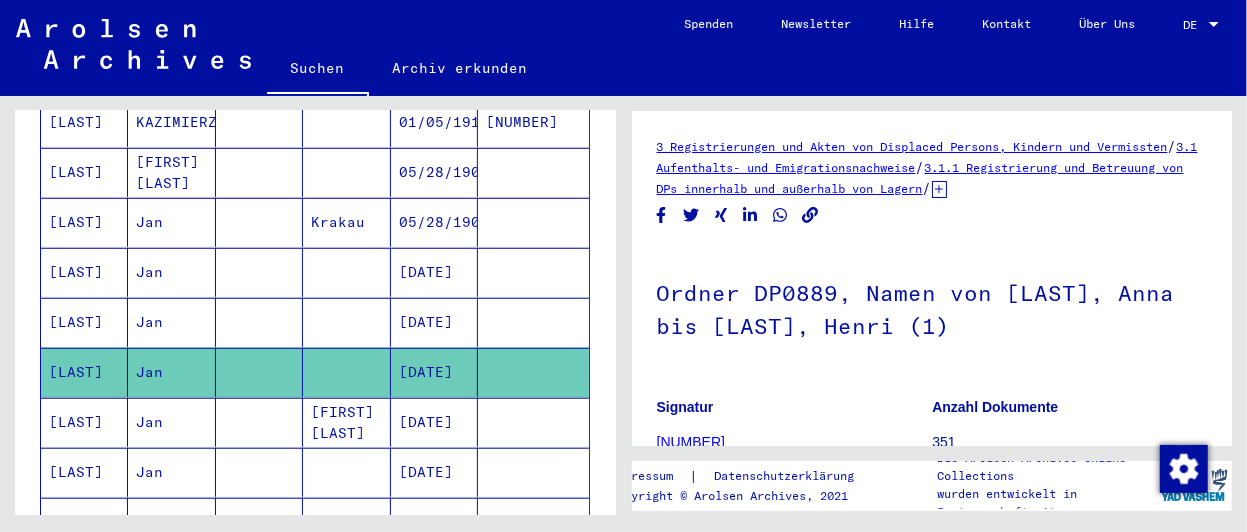 click on "Jan" at bounding box center [171, 472] 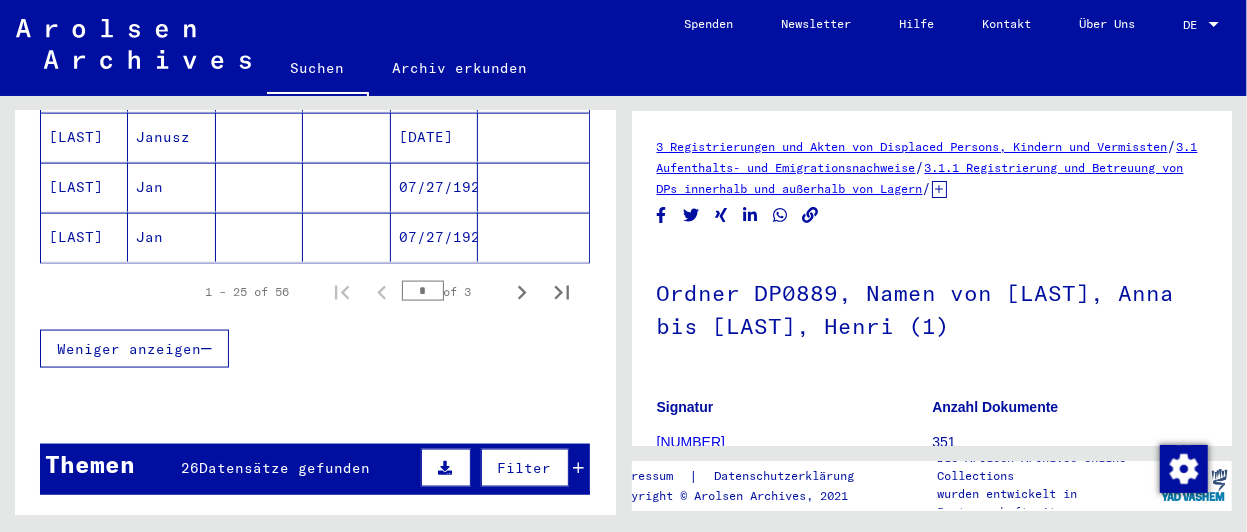 scroll, scrollTop: 1352, scrollLeft: 0, axis: vertical 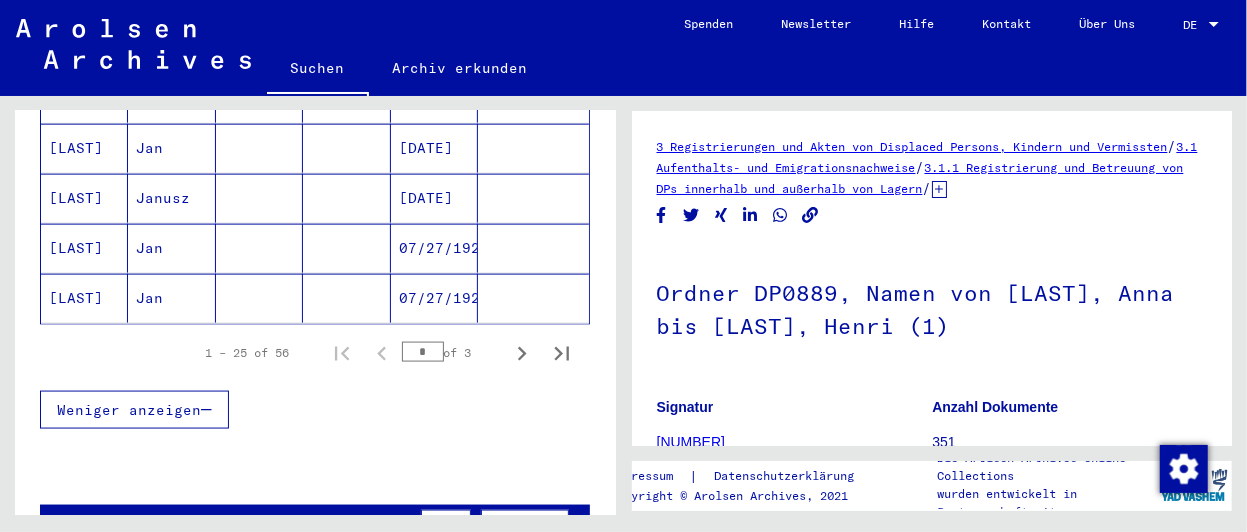 click 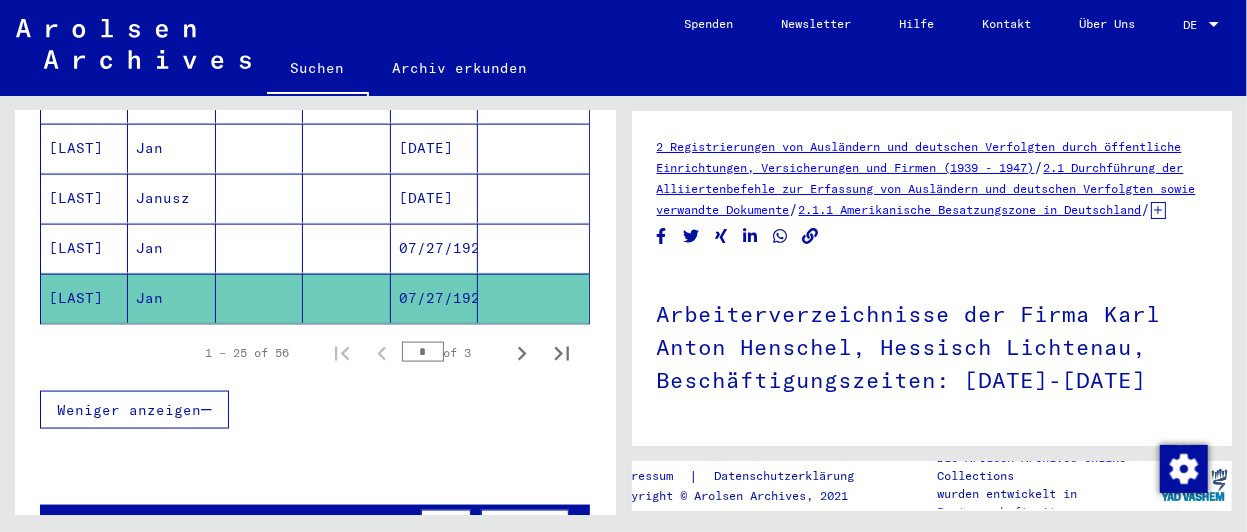 click on "07/27/1922" at bounding box center (434, 298) 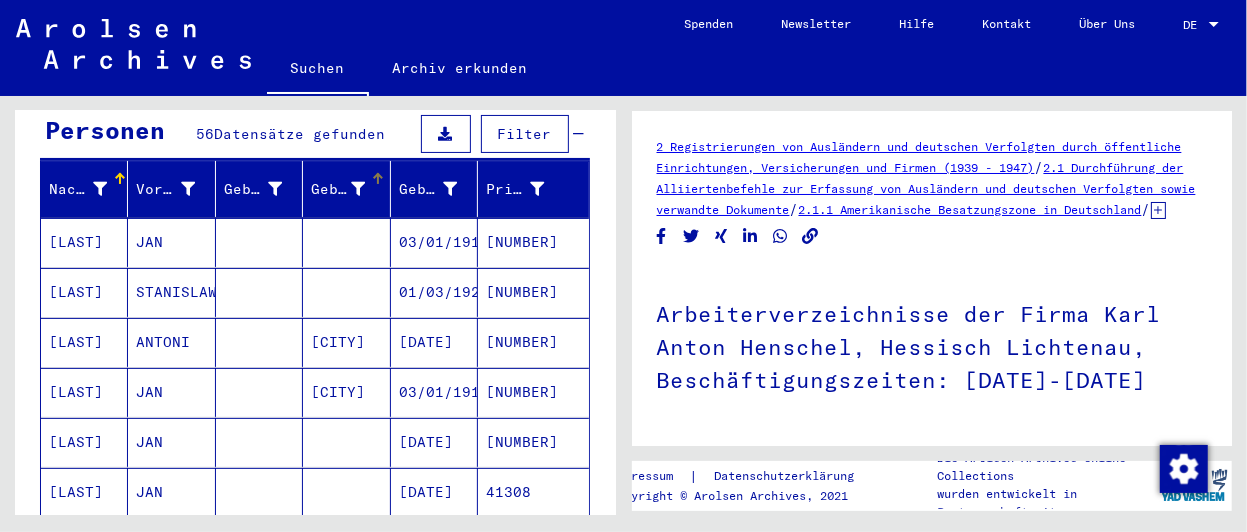 scroll, scrollTop: 0, scrollLeft: 0, axis: both 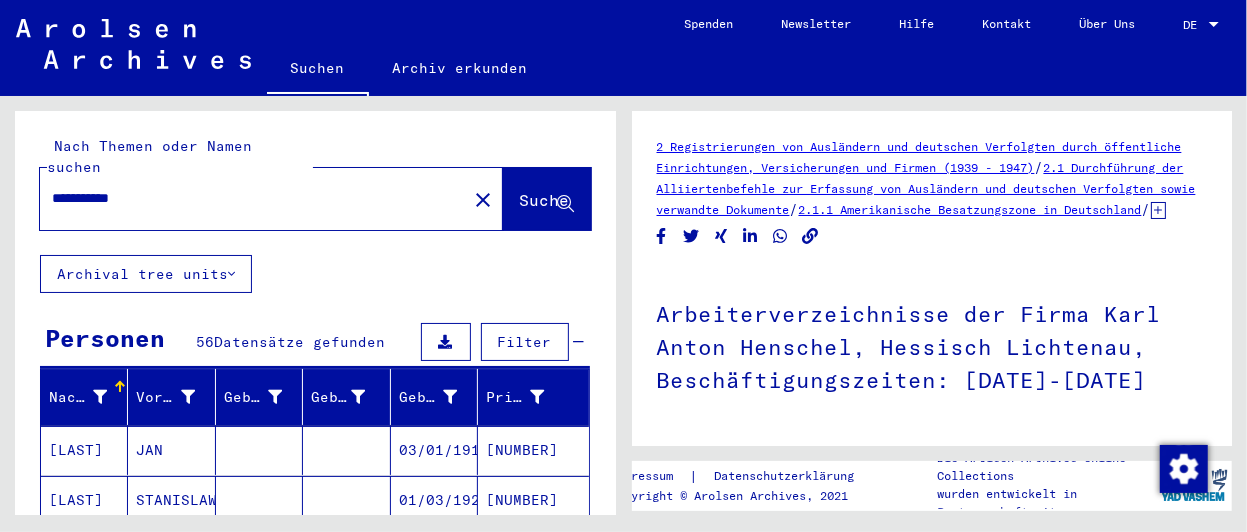 click on "Archiv erkunden" 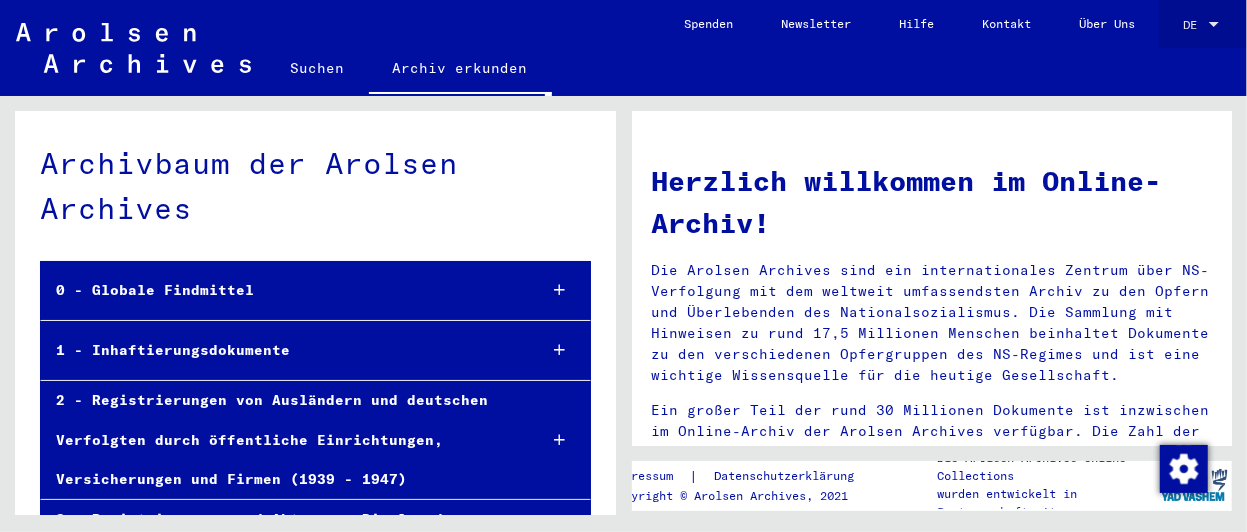 click at bounding box center [1214, 25] 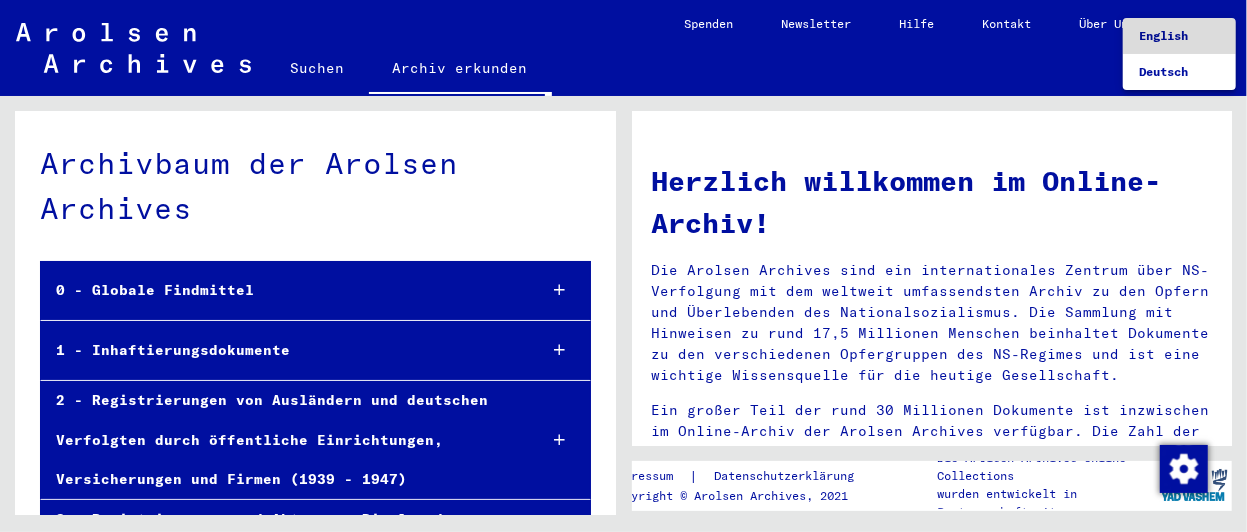 click on "English" at bounding box center [1163, 35] 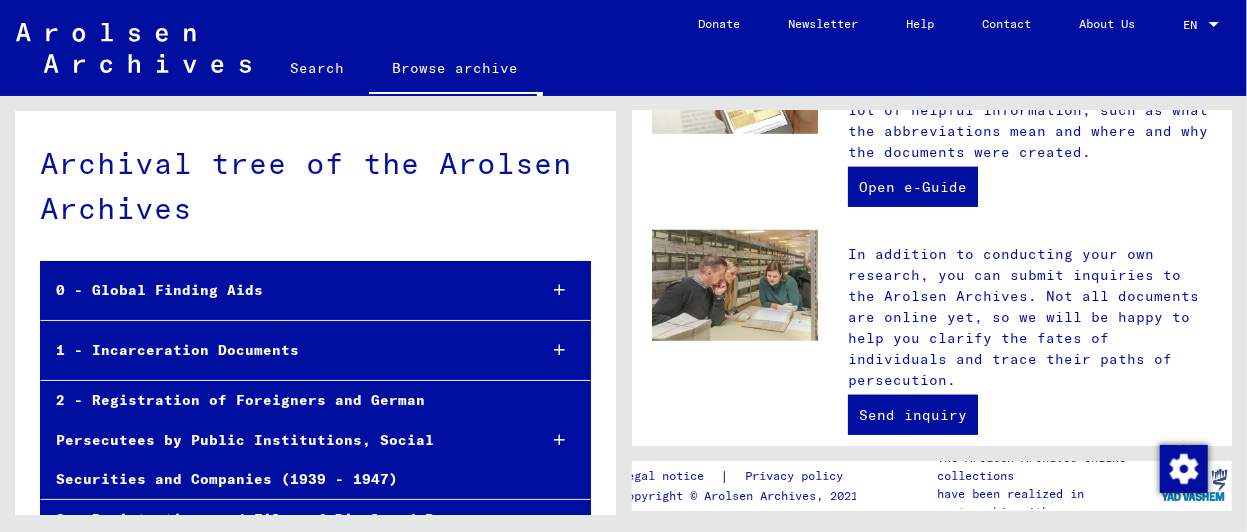 scroll, scrollTop: 1062, scrollLeft: 0, axis: vertical 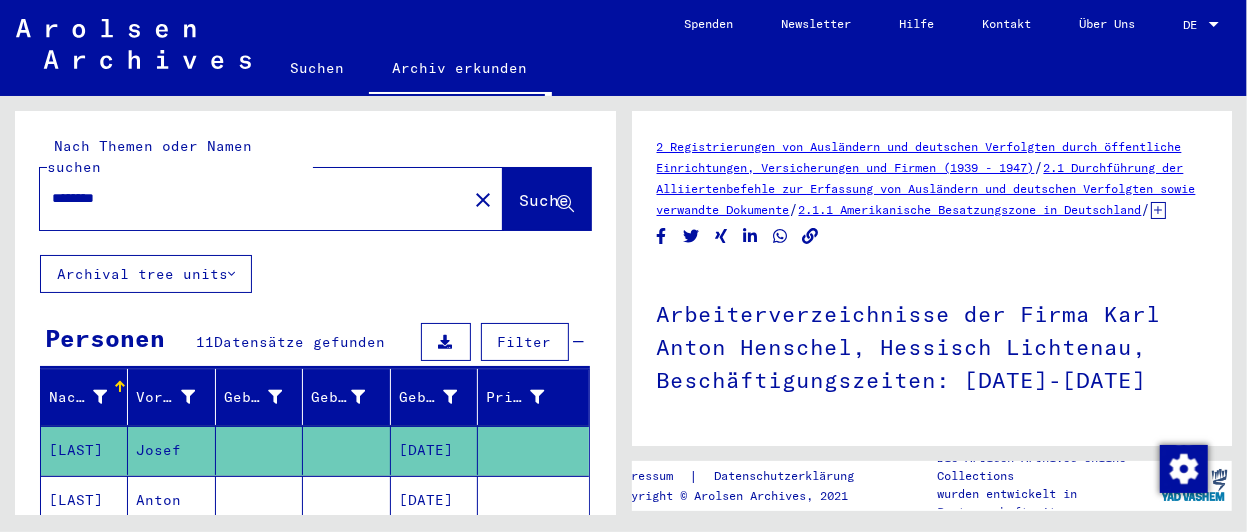 type on "**********" 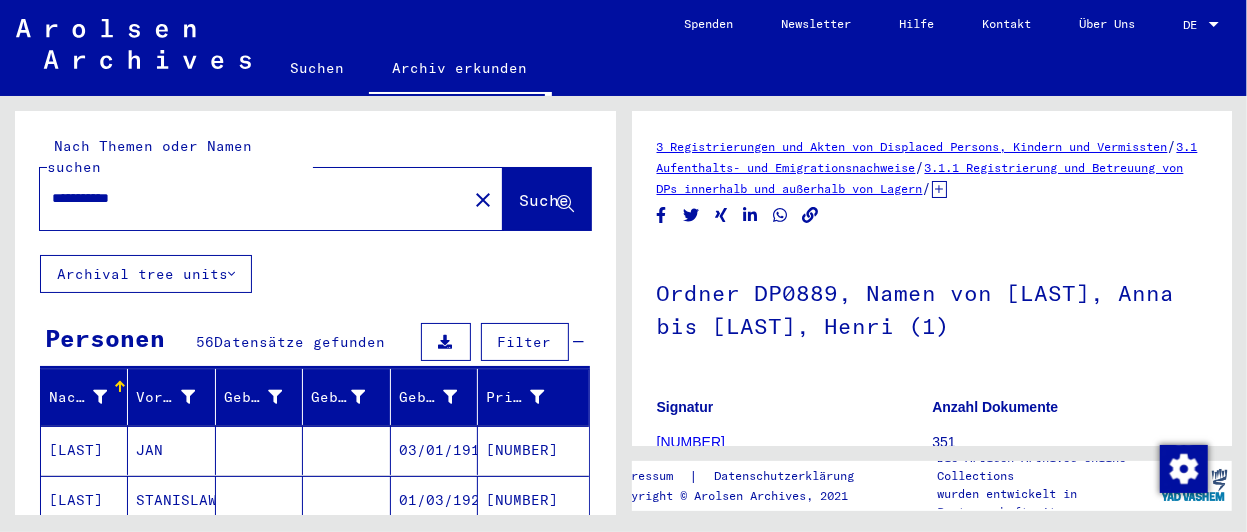 click at bounding box center (1214, 25) 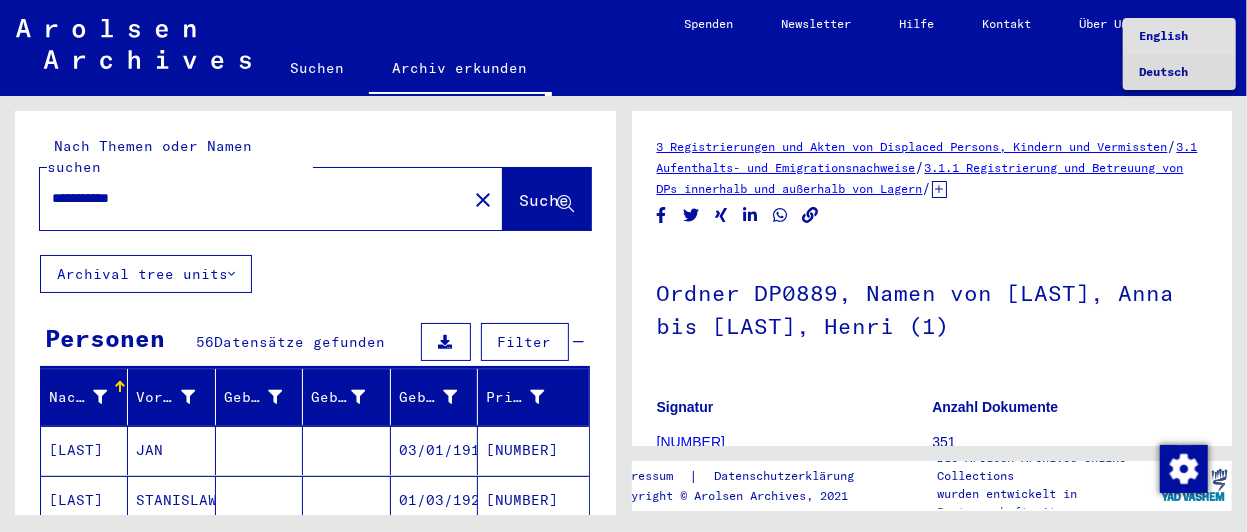 click on "Deutsch" at bounding box center [1179, 72] 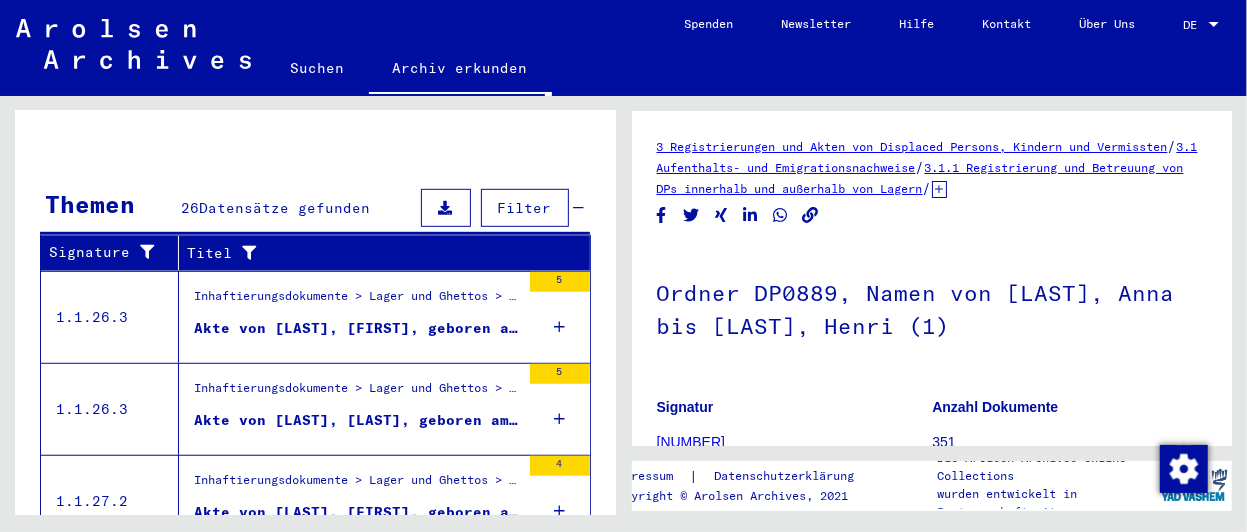 scroll, scrollTop: 728, scrollLeft: 0, axis: vertical 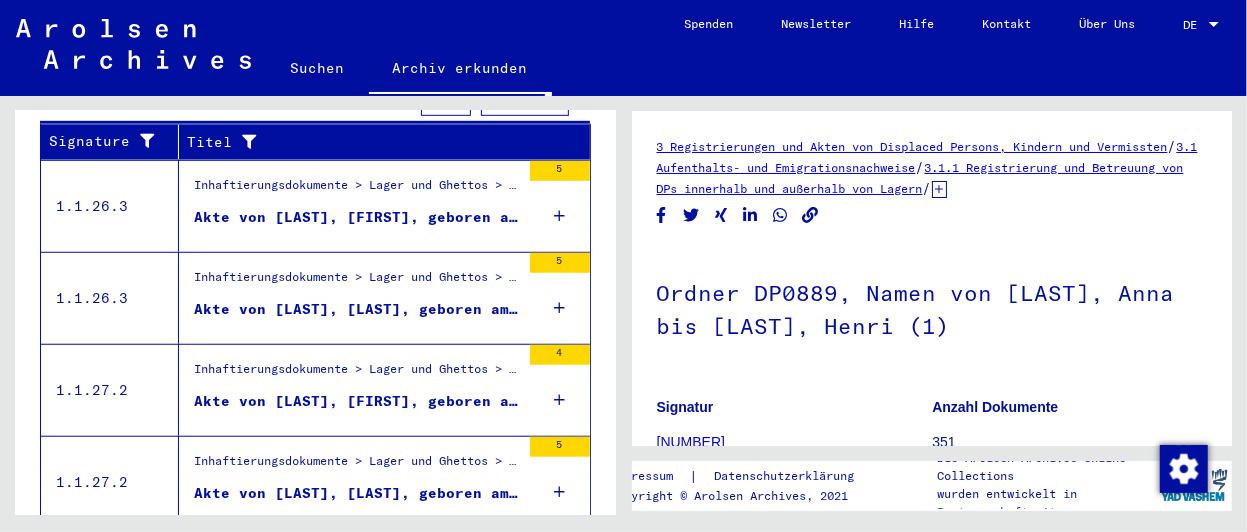 click on "Akte von [LAST], [FIRST], geboren am [DATE]" at bounding box center (357, 217) 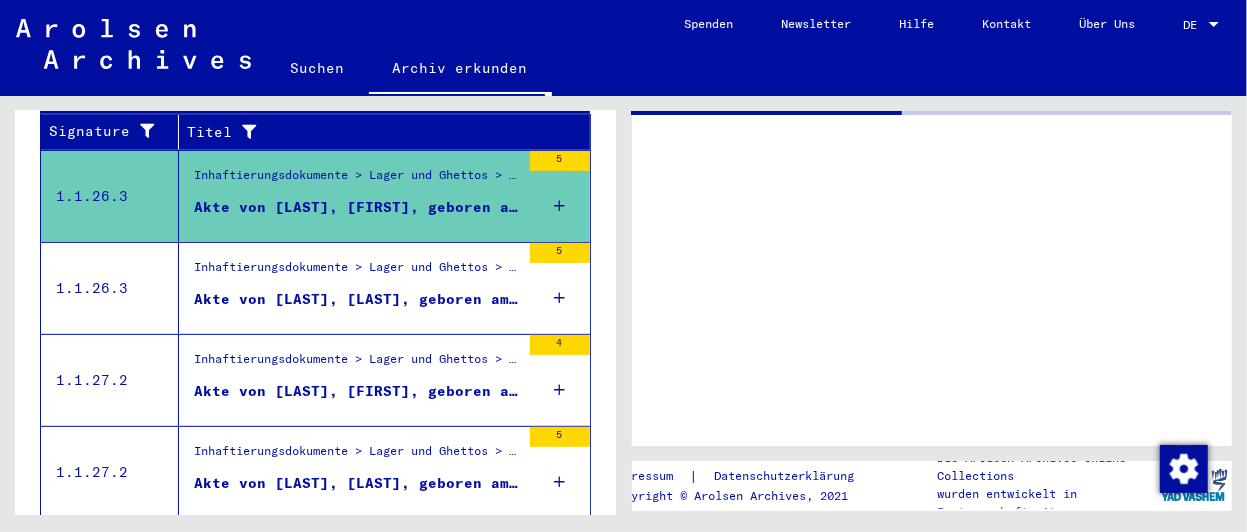 scroll, scrollTop: 367, scrollLeft: 0, axis: vertical 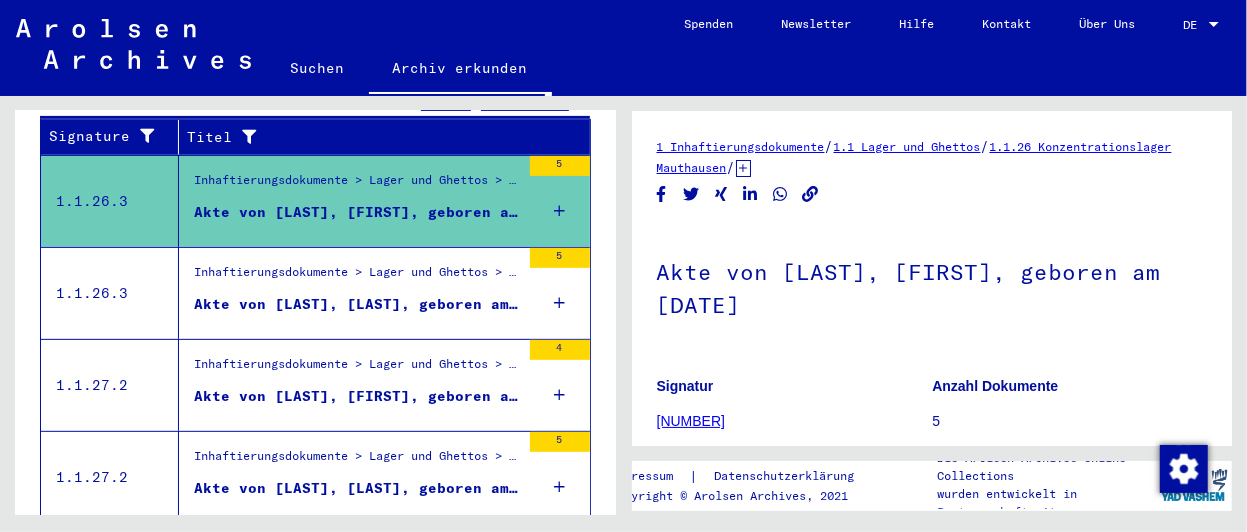 click on "Inhaftierungsdokumente > Lager und Ghettos > Konzentrationslager Mauthausen > Individuelle Unterlagen Männer Mauthausen > Individuelle Häftlings Unterlagen - KL Mauthausen > Akten mit Namen ab DUBREUIL" at bounding box center (357, 277) 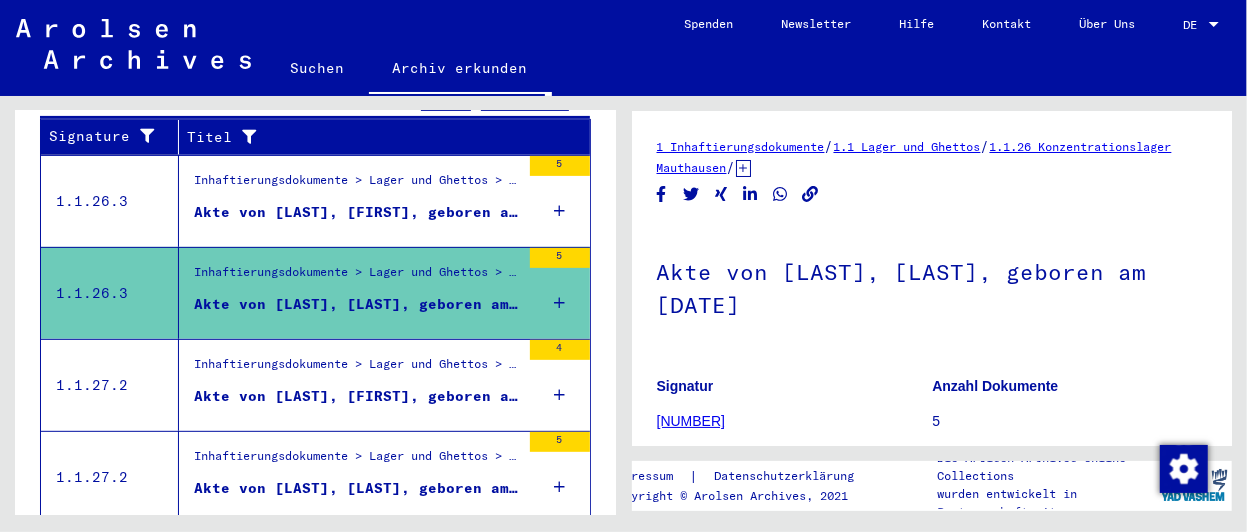click on "Inhaftierungsdokumente > Lager und Ghettos > Konzentrationslager Mittelbau (Dora) > Konzentrationslager Mittelbau (Dora), Einzelpersonen-bezogene Unterlagen > Individuelle Häftlings Unterlagen - KL Mittelbau (Dora) > Akten mit Namen ab DROLL" at bounding box center [357, 369] 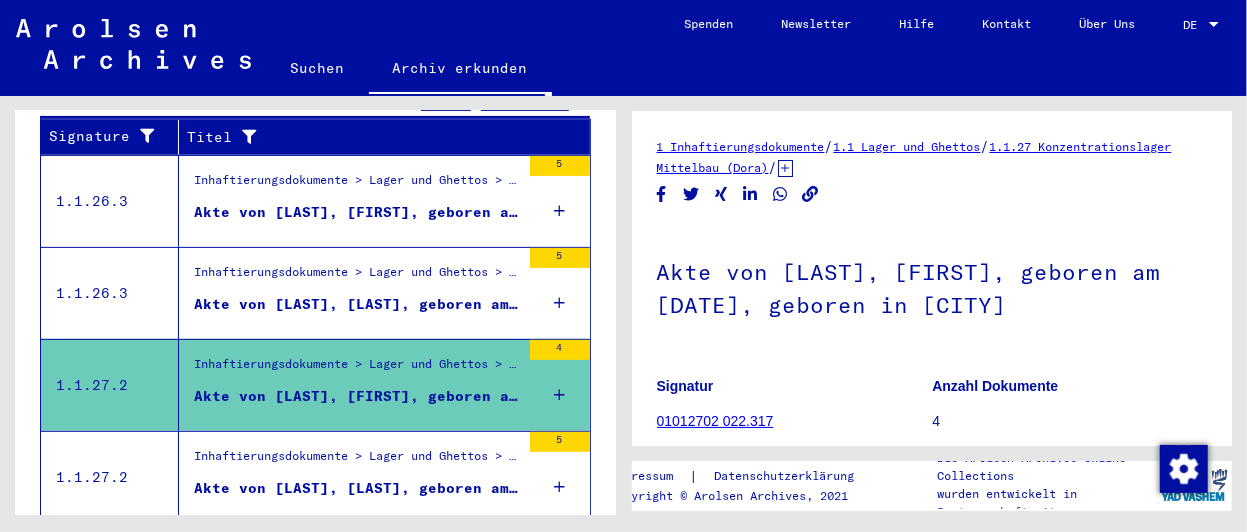 click on "Inhaftierungsdokumente > Lager und Ghettos > Konzentrationslager Mittelbau (Dora) > Konzentrationslager Mittelbau (Dora), Einzelpersonen-bezogene Unterlagen > Individuelle Häftlings Unterlagen - KL Mittelbau (Dora) > Akten mit Namen ab [LAST] Akte von [LAST], [FIRST], geboren am [DATE], geboren in [CITY]" at bounding box center (349, 477) 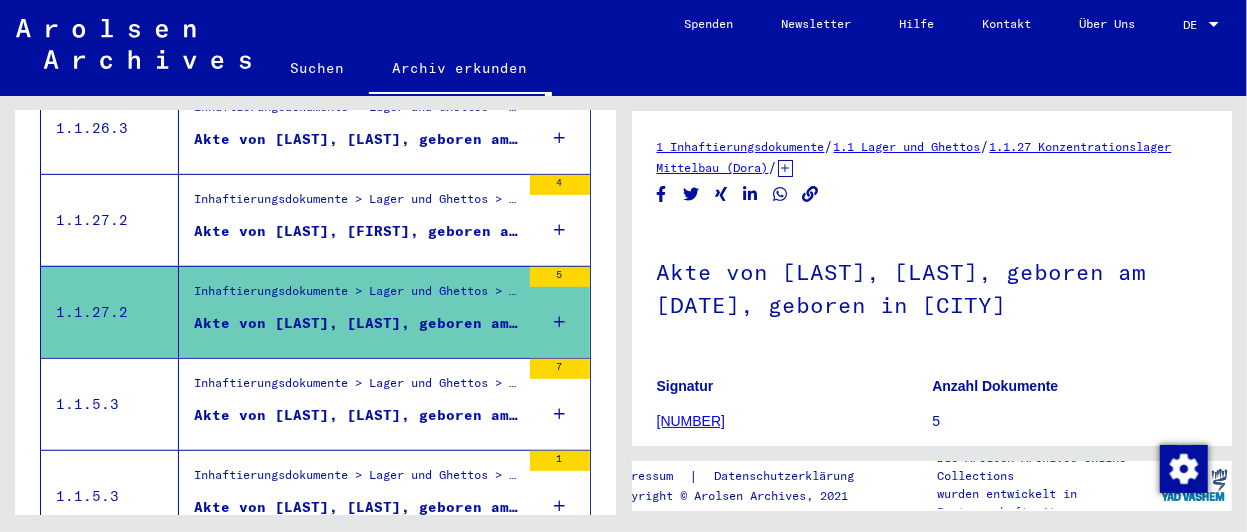 scroll, scrollTop: 575, scrollLeft: 0, axis: vertical 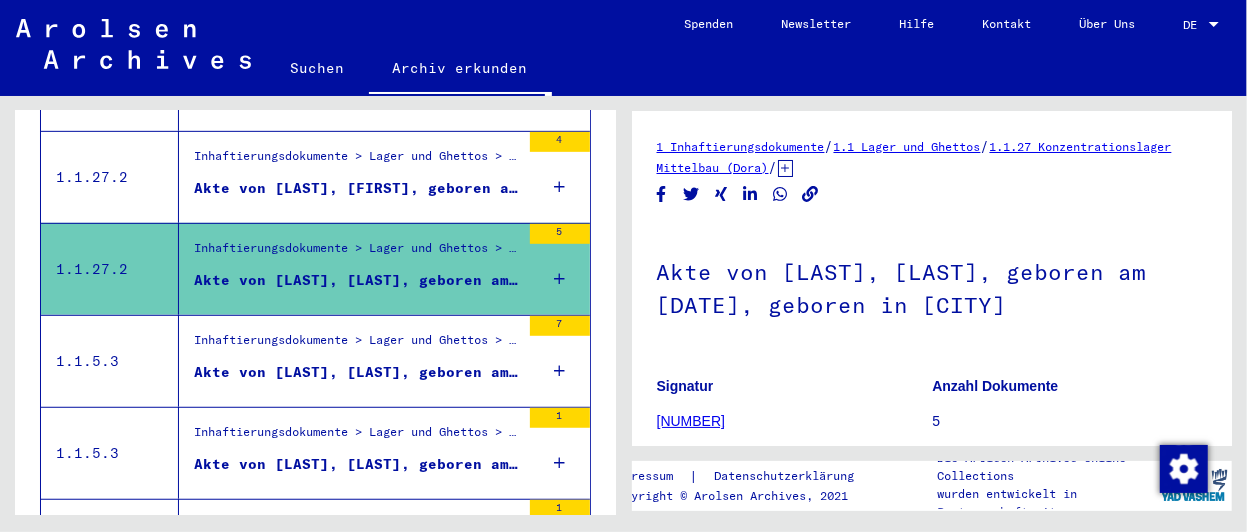 click on "Akte von [LAST], [LAST], geboren am [DATE]" at bounding box center [357, 372] 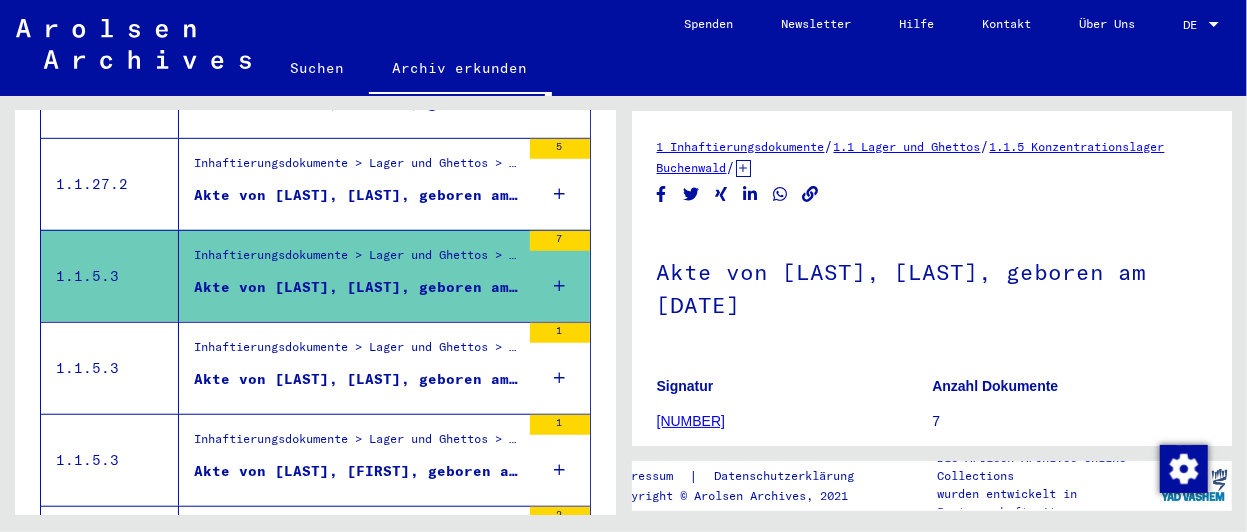 scroll, scrollTop: 679, scrollLeft: 0, axis: vertical 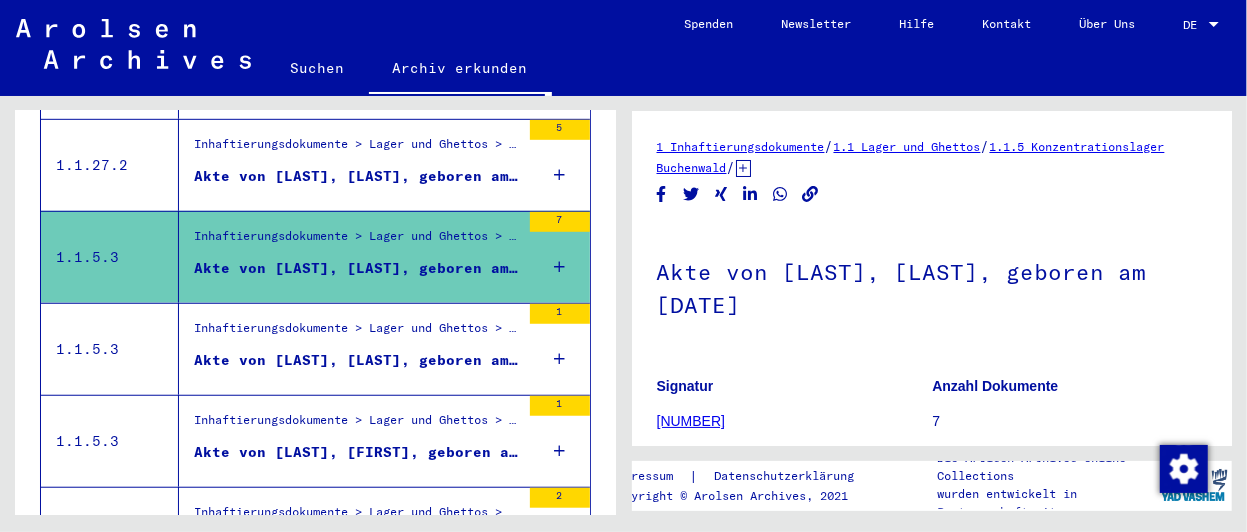 click on "Akte von [LAST], [LAST], geboren am [DATE]" at bounding box center [357, 360] 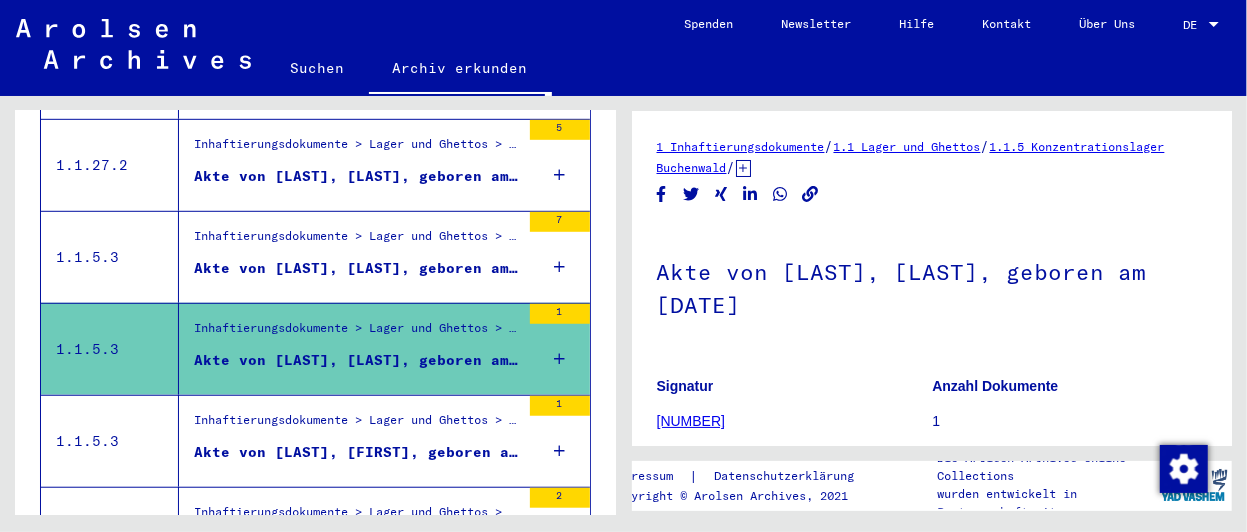 click on "Inhaftierungsdokumente > Lager und Ghettos > Konzentrationslager Buchenwald > Individuelle Unterlagen Männer Buchenwald > Individuelle Häftlingsunterlagen - KL Buchenwald > Akten mit Namen ab A bis SYS und weiterer Untergliederung > Akten mit Namen ab DUBOWIK" at bounding box center (357, 425) 